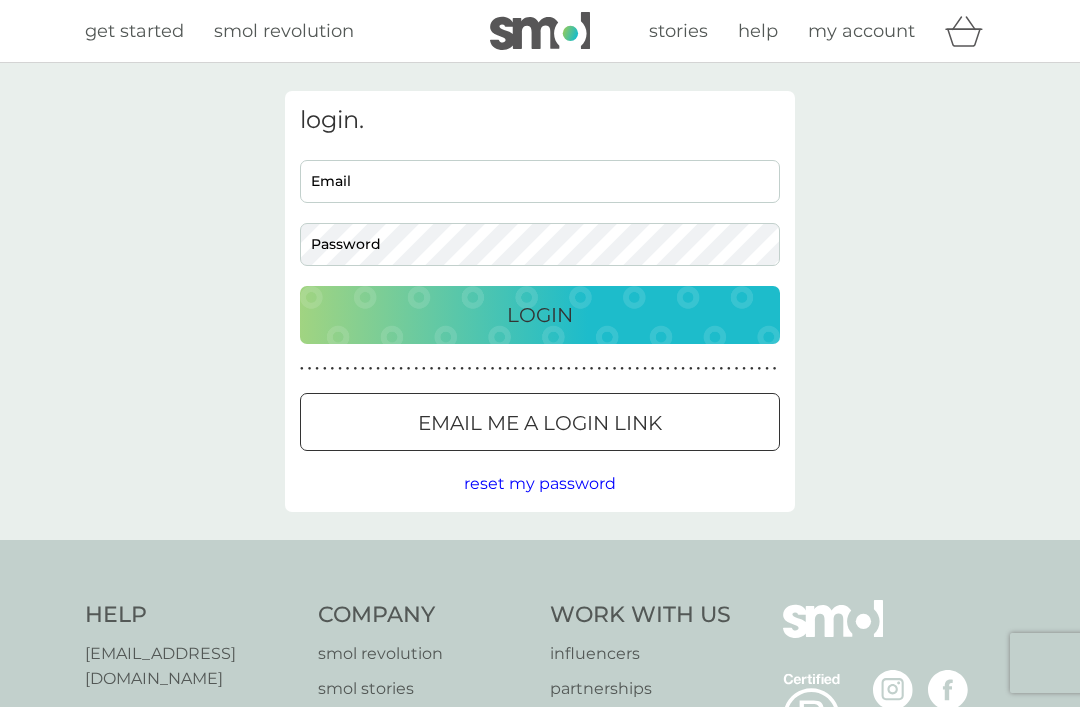 scroll, scrollTop: 0, scrollLeft: 0, axis: both 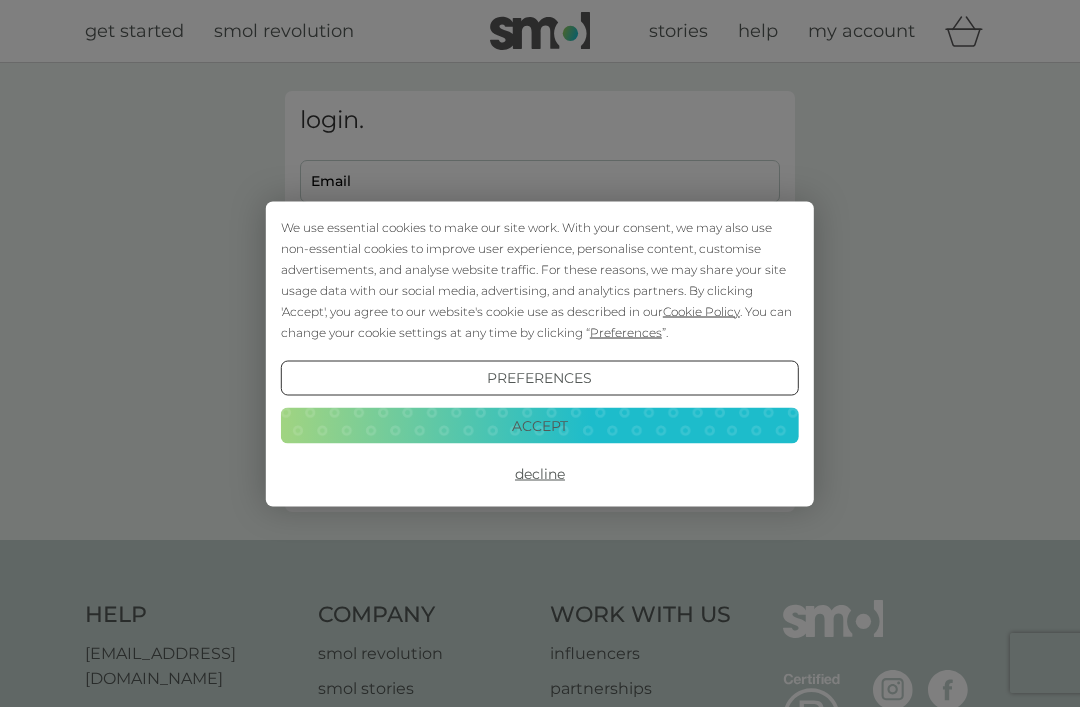 click on "Accept" at bounding box center [540, 426] 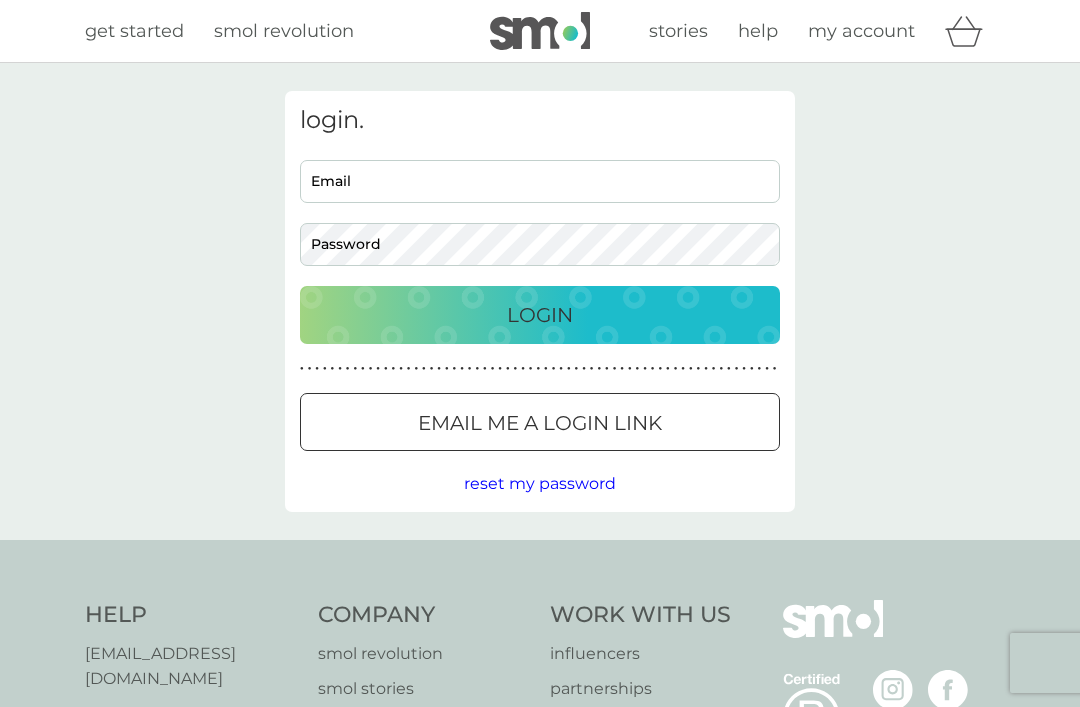 click on "Email" at bounding box center [540, 181] 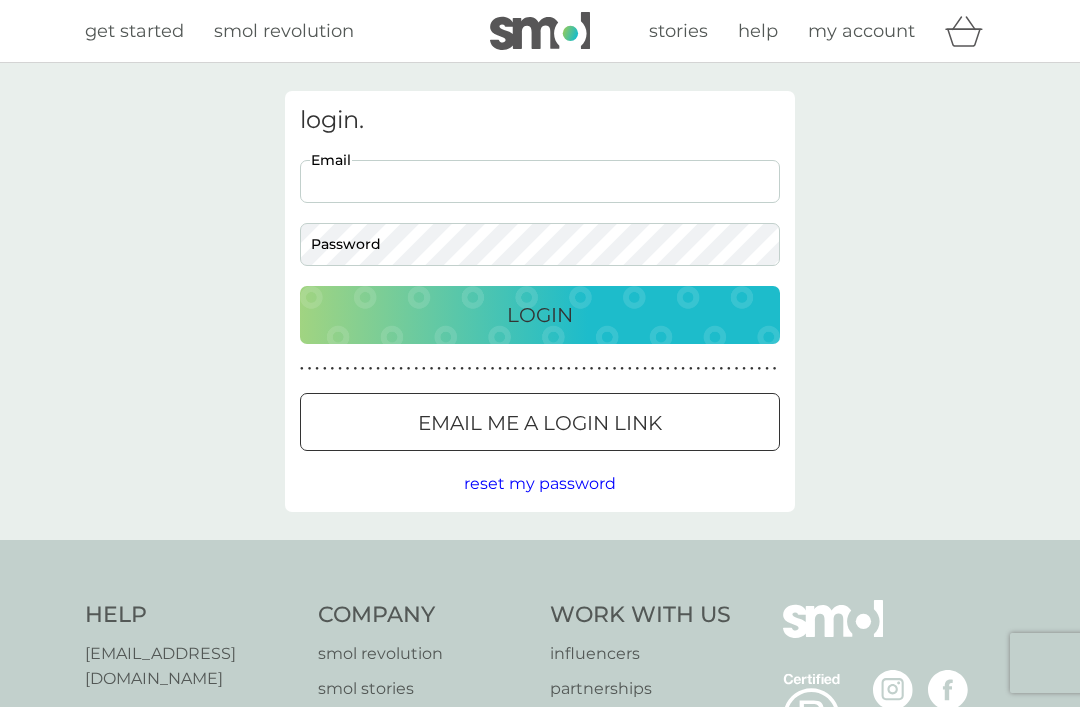 scroll, scrollTop: 0, scrollLeft: 0, axis: both 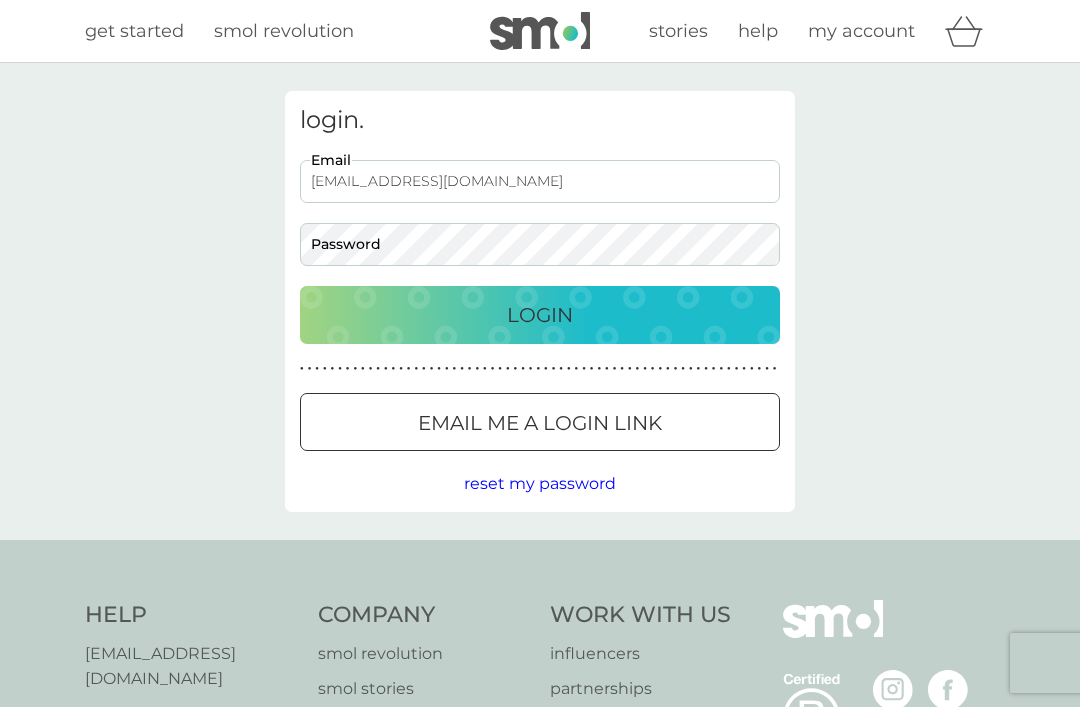 click on "Login" at bounding box center (540, 315) 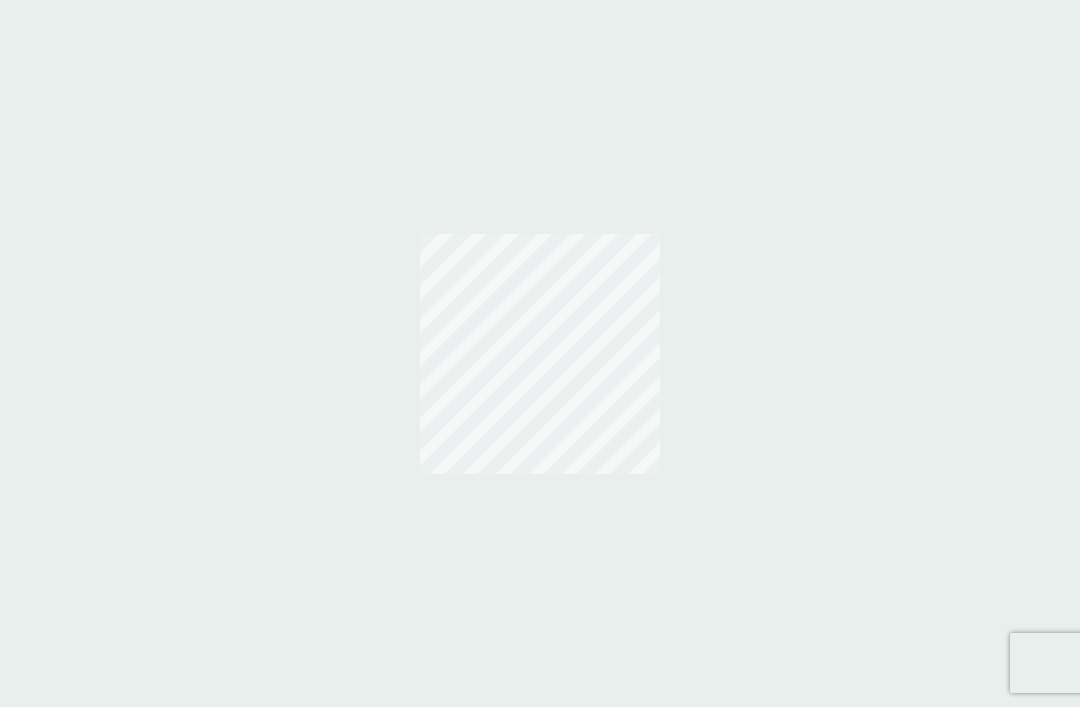 scroll, scrollTop: 0, scrollLeft: 0, axis: both 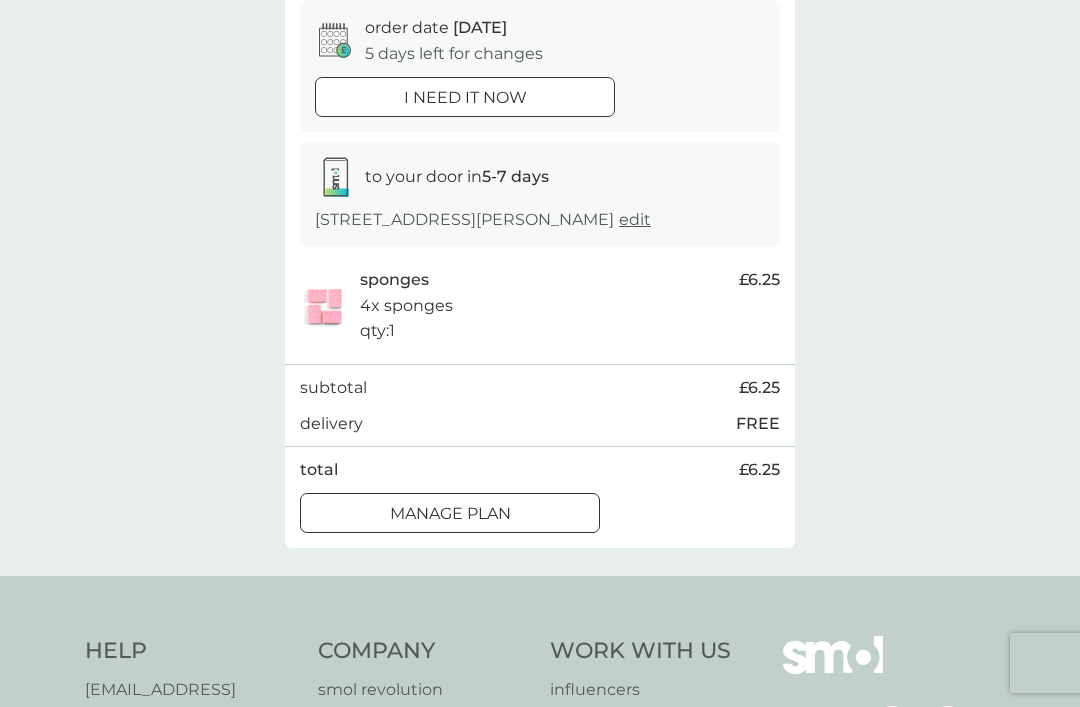 click on "Manage plan" at bounding box center [450, 514] 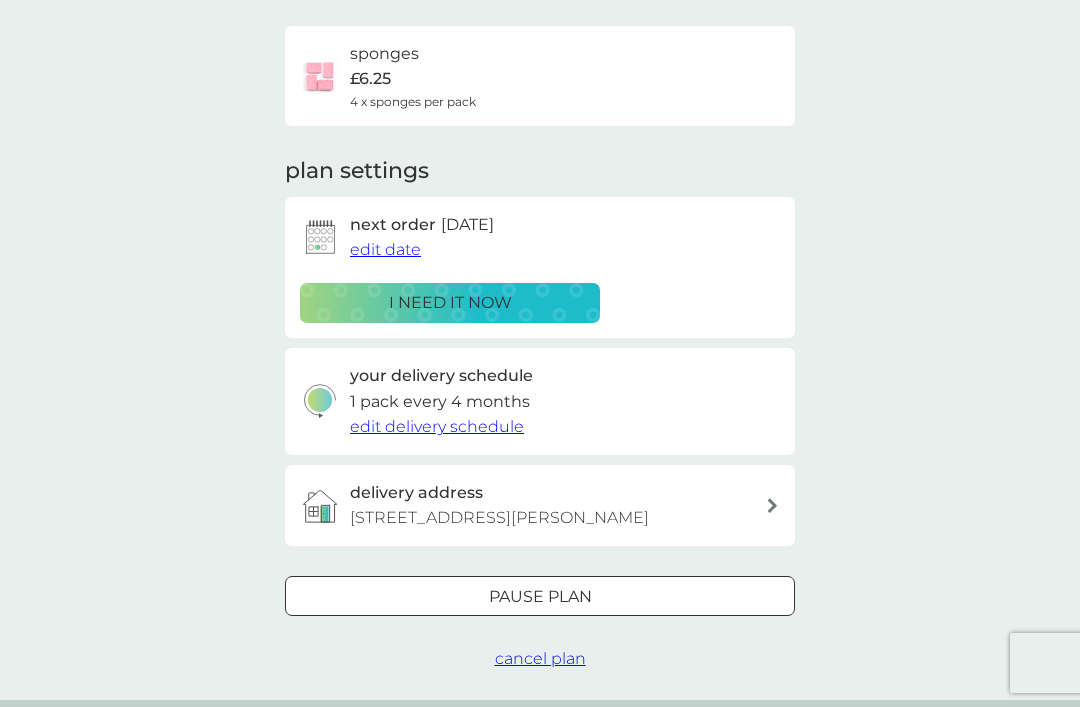 scroll, scrollTop: 113, scrollLeft: 0, axis: vertical 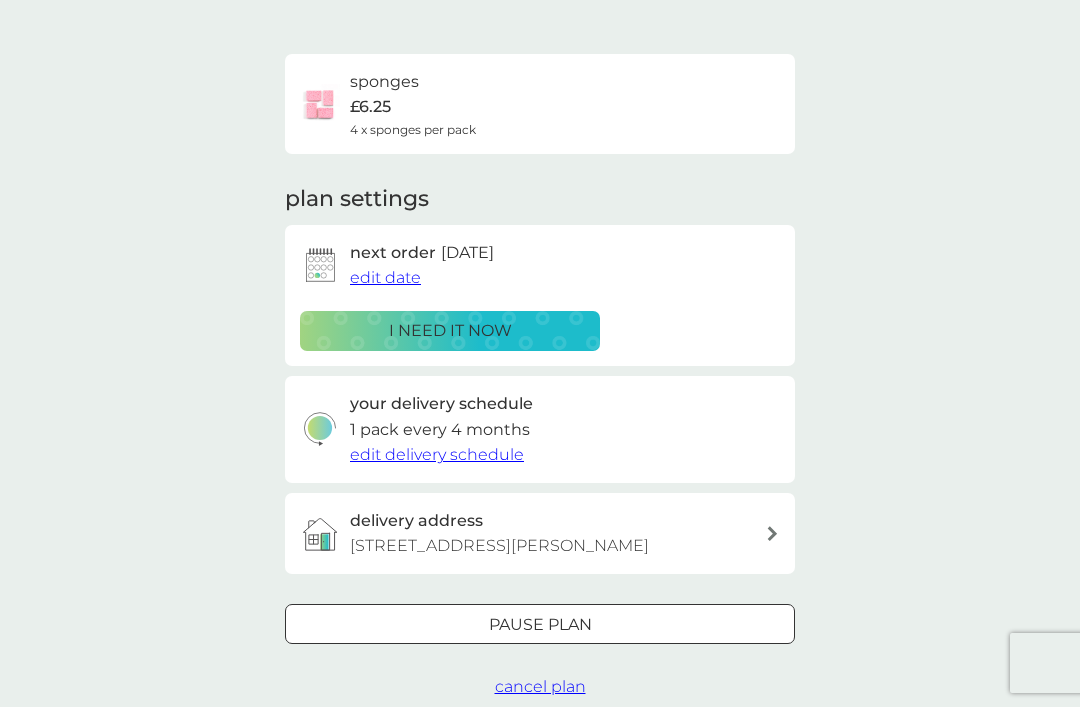 click on "edit delivery schedule" at bounding box center (437, 454) 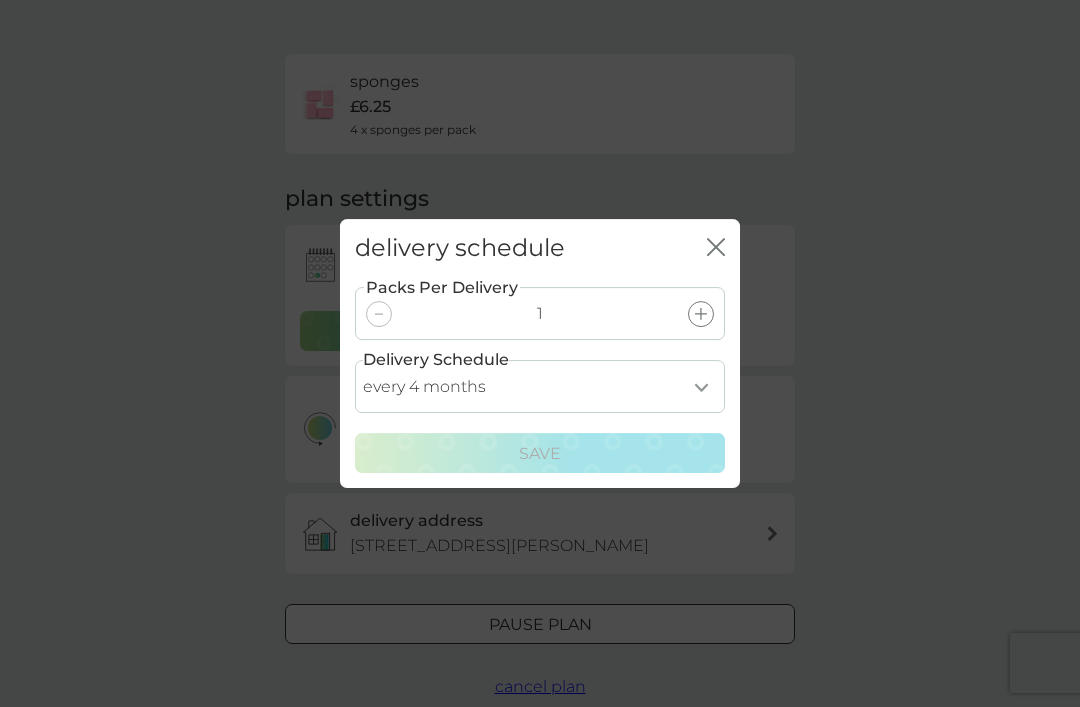 click on "every 1 month every 2 months every 3 months every 4 months every 5 months every 6 months every 7 months" at bounding box center (540, 386) 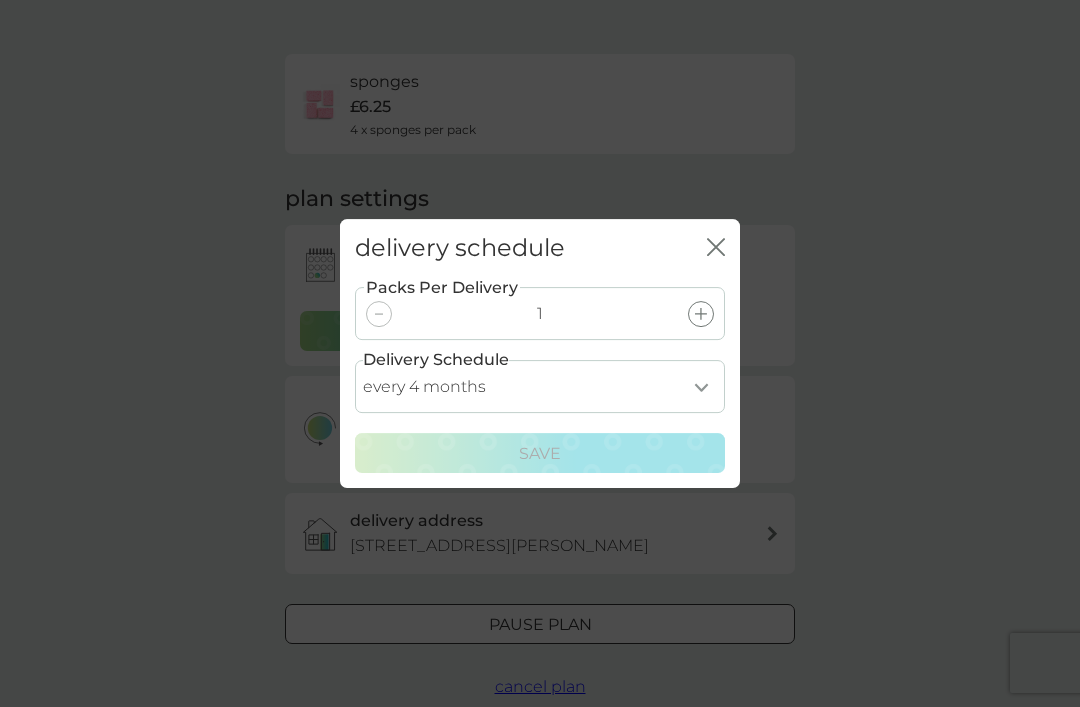 select on "7" 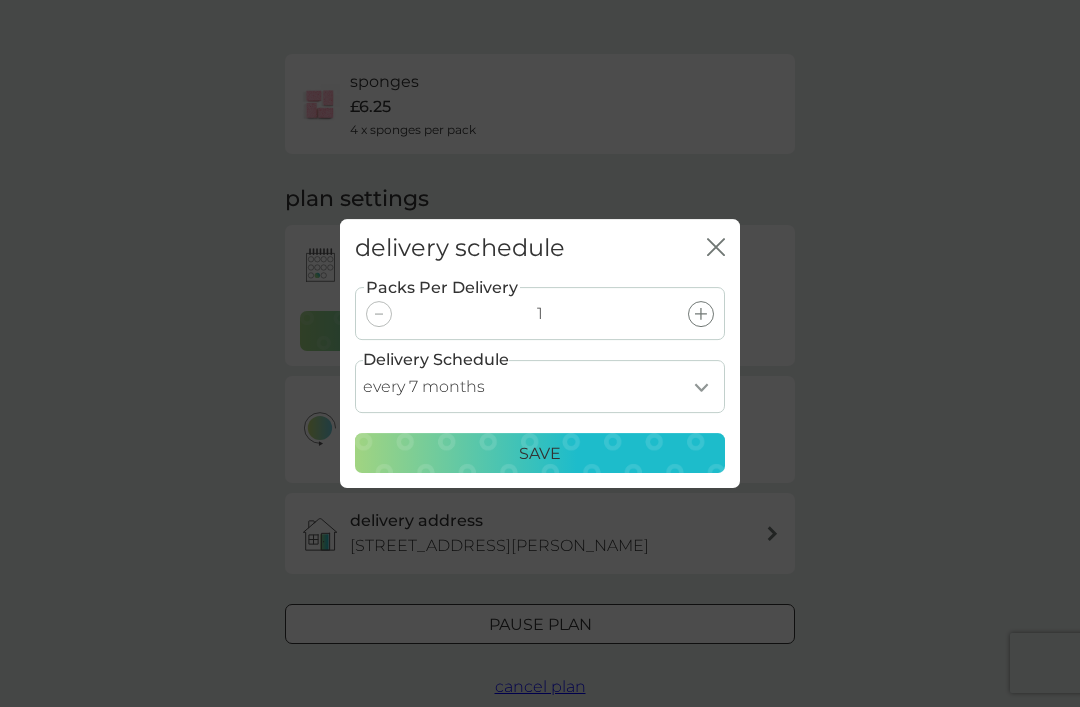 click on "Save" at bounding box center [540, 454] 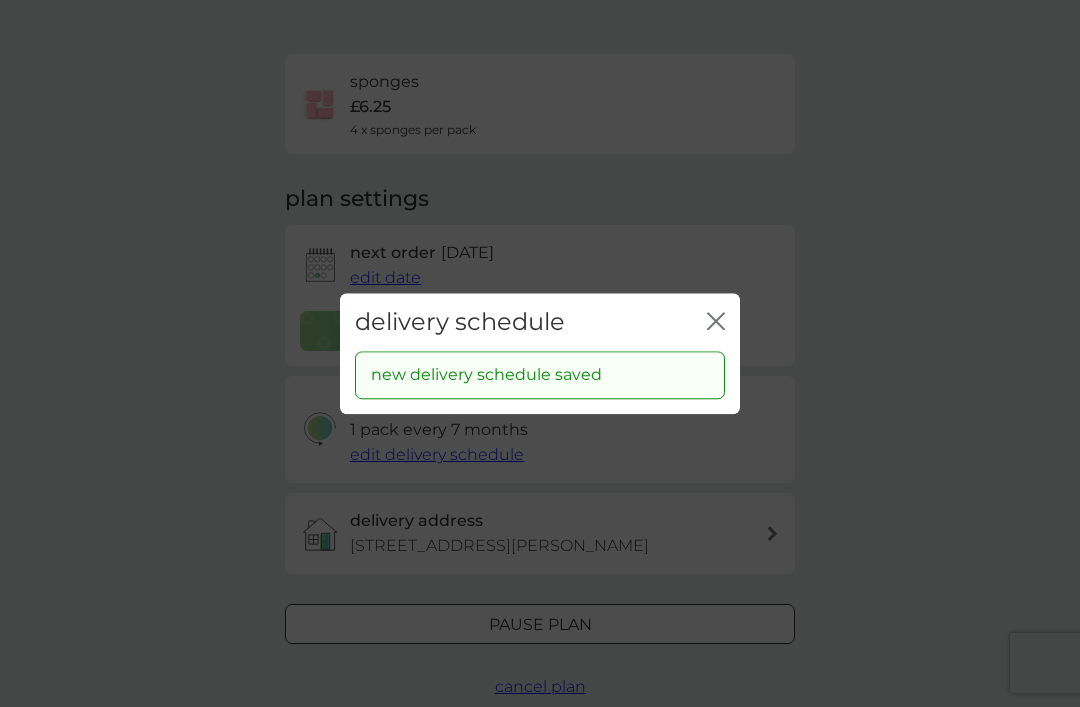 click 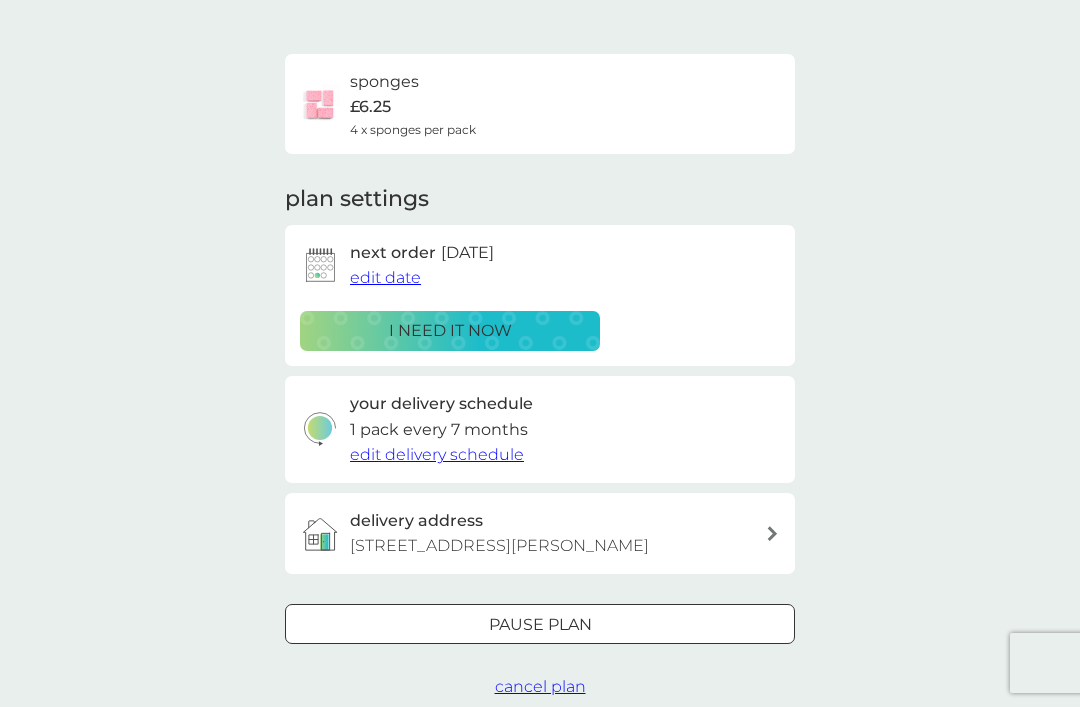 scroll, scrollTop: 0, scrollLeft: 0, axis: both 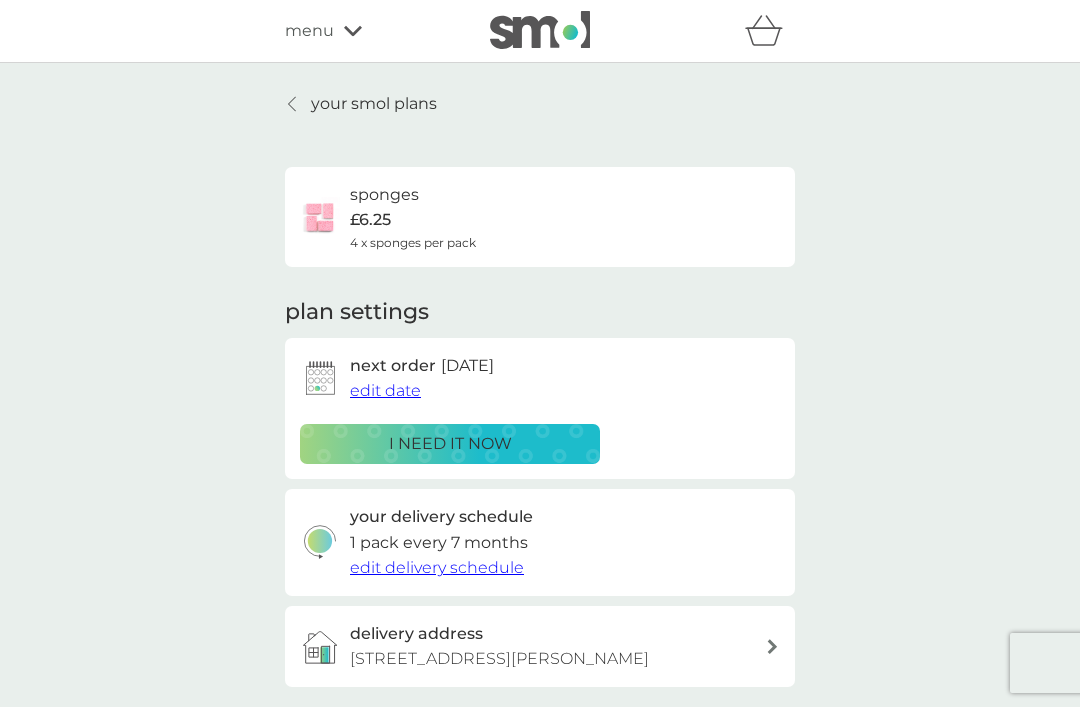 click on "your smol plans" at bounding box center (361, 104) 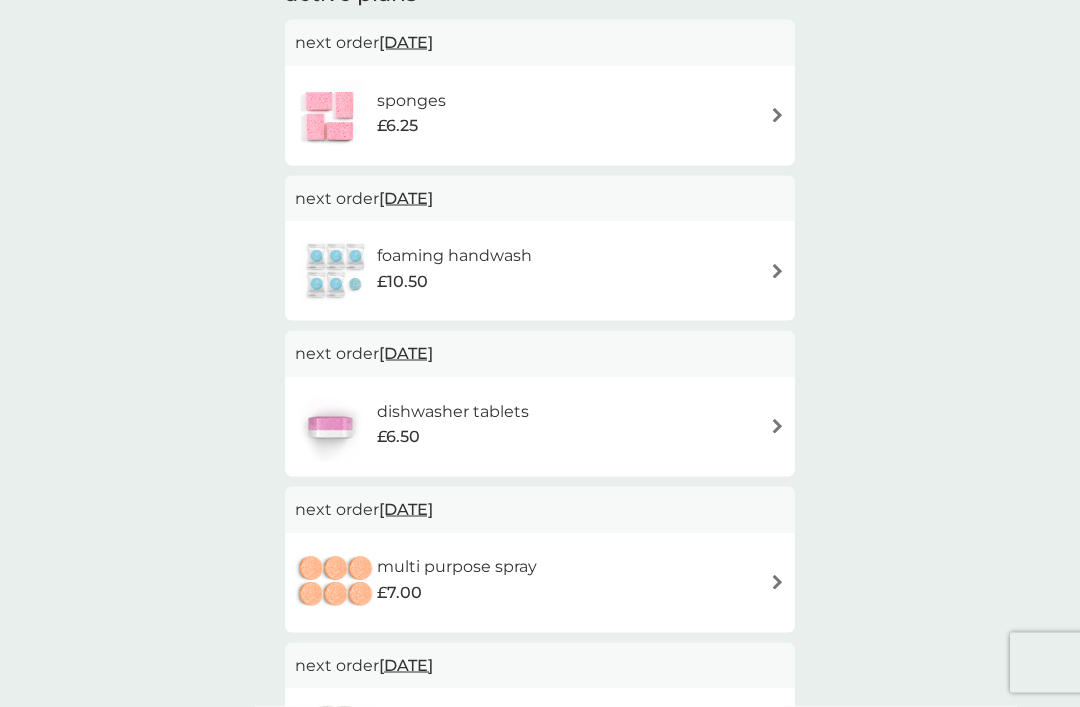 scroll, scrollTop: 401, scrollLeft: 0, axis: vertical 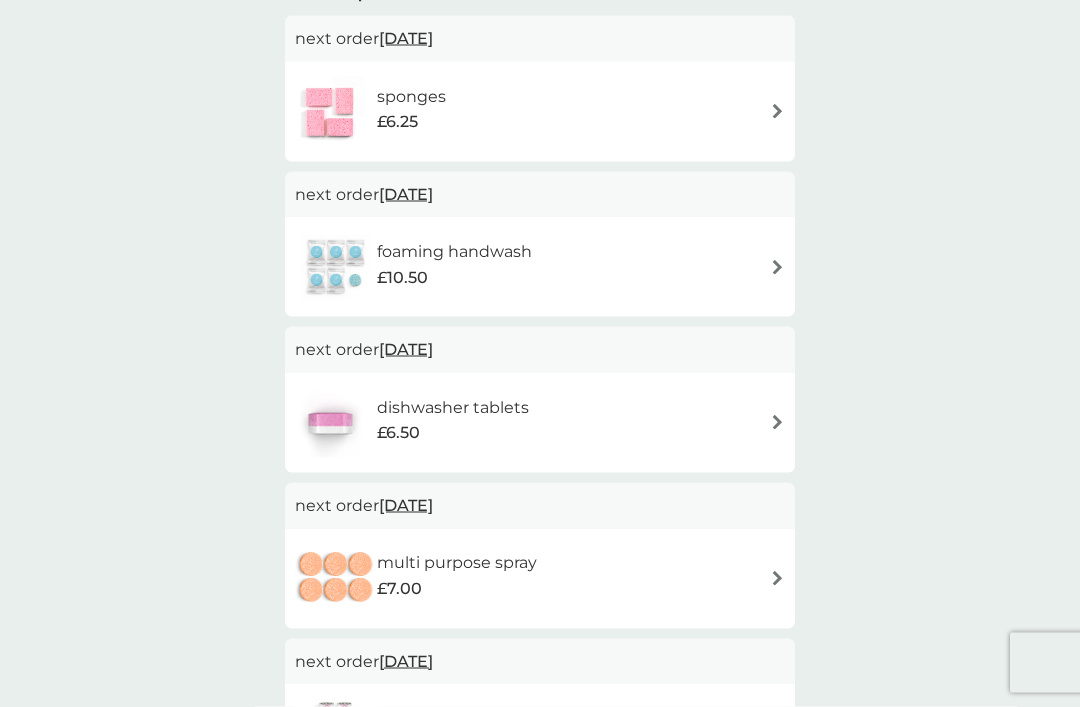 click at bounding box center (777, 267) 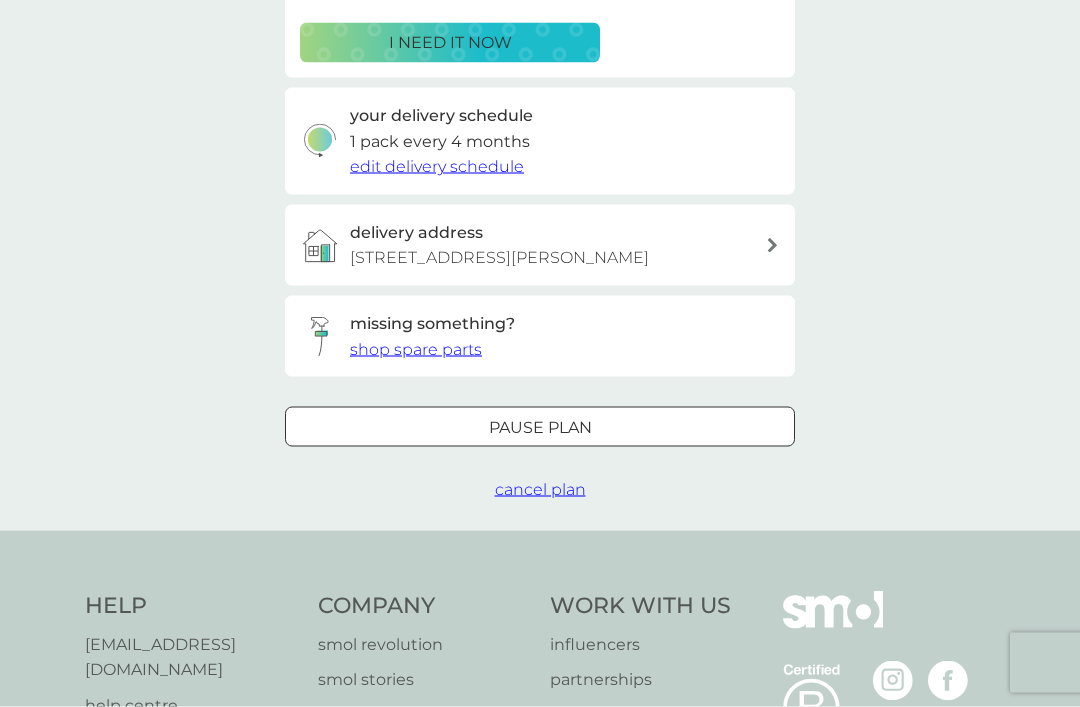 scroll, scrollTop: 0, scrollLeft: 0, axis: both 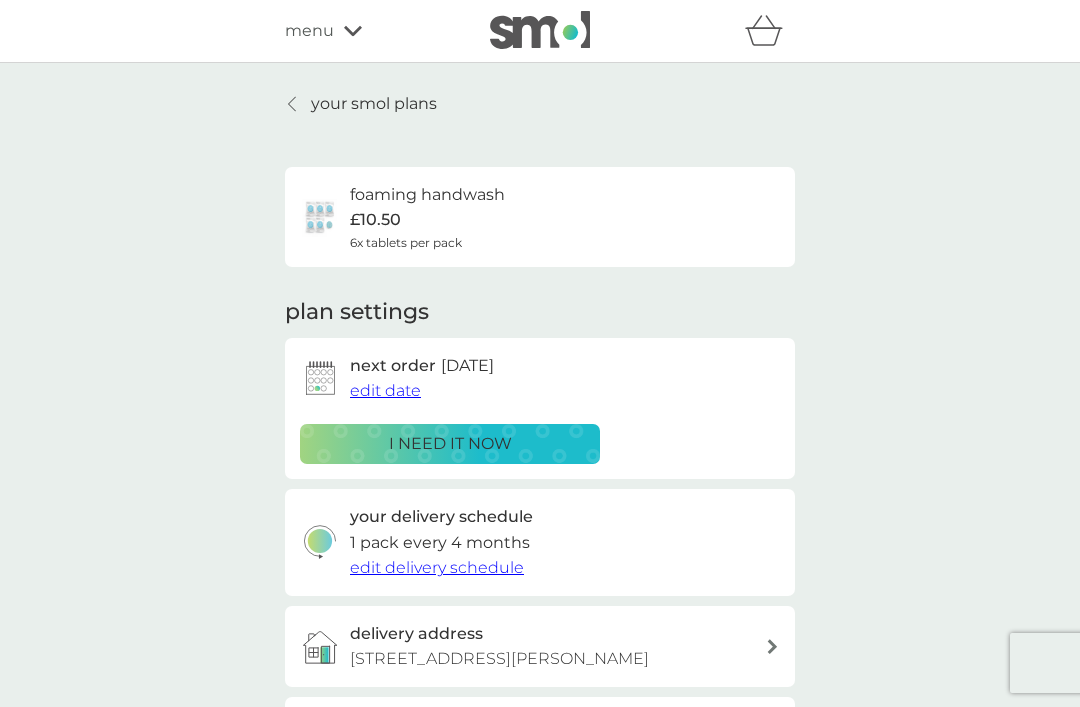 click on "edit delivery schedule" at bounding box center (437, 567) 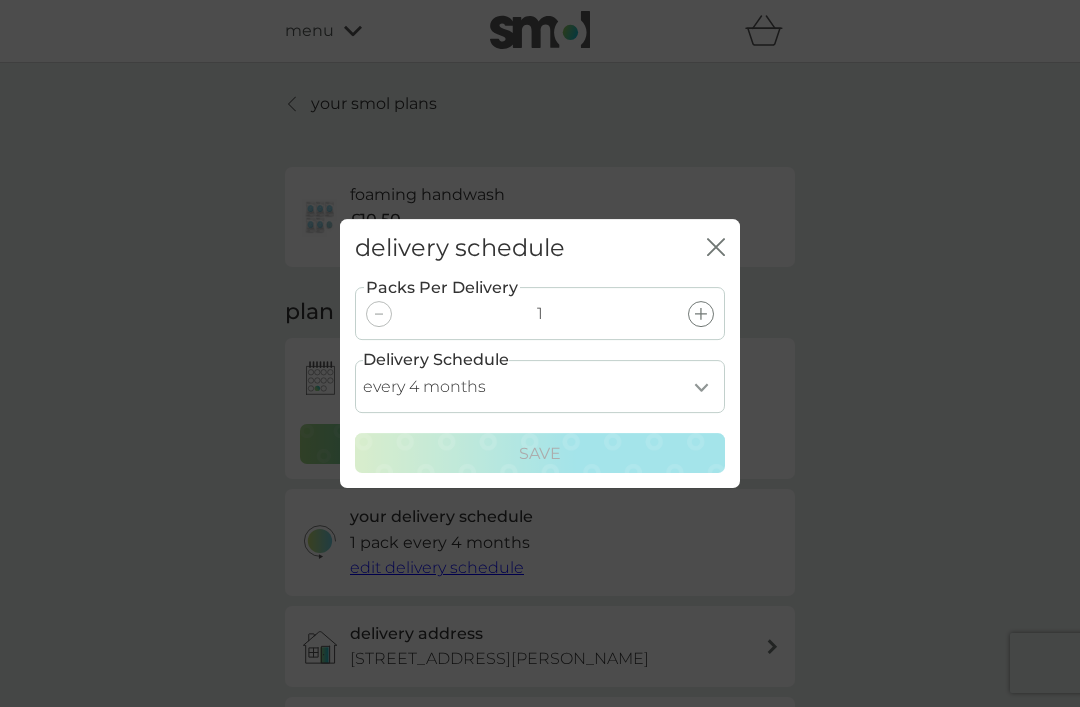 click on "every 1 month every 2 months every 3 months every 4 months every 5 months every 6 months" at bounding box center [540, 386] 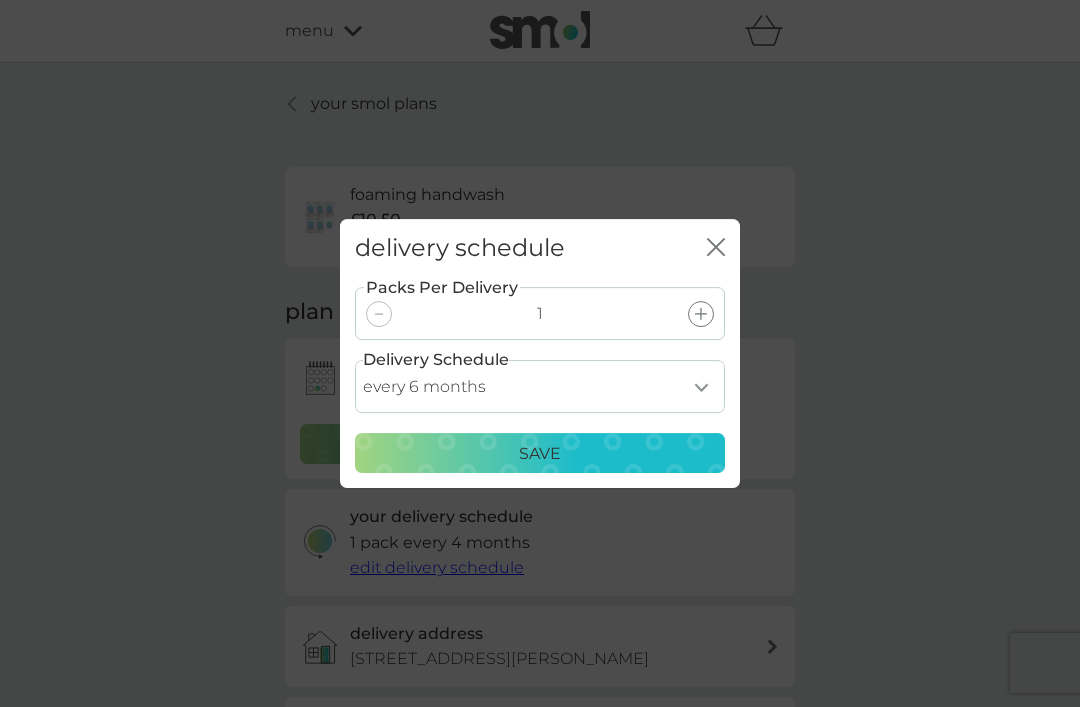 click on "Save" at bounding box center [540, 454] 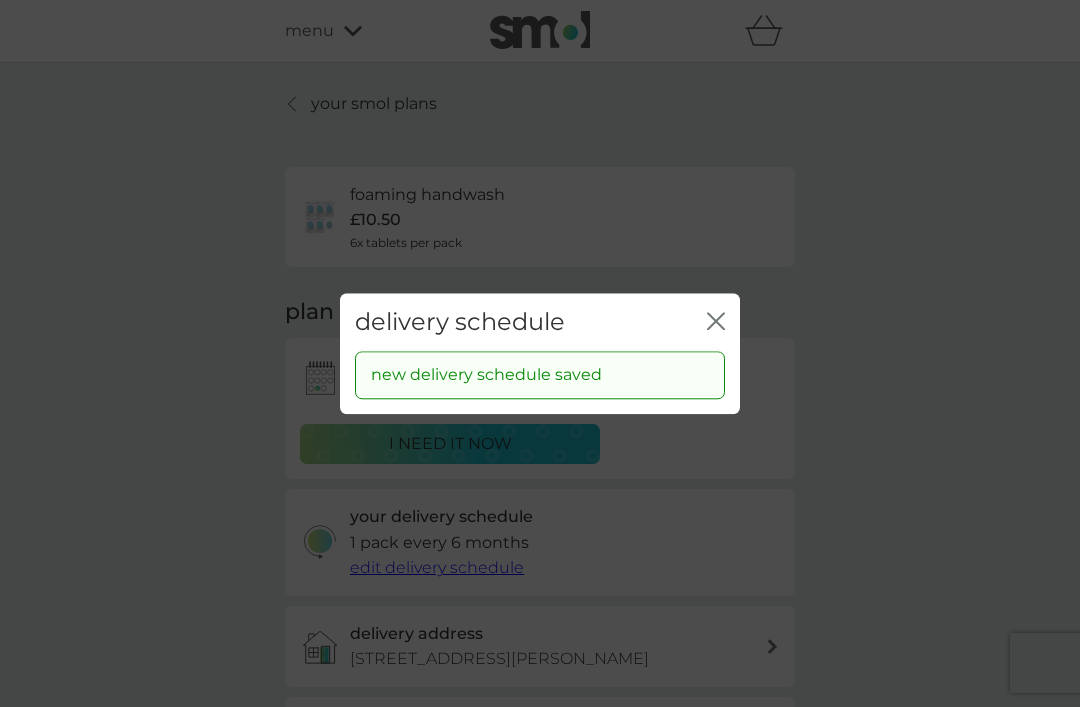 click on "close" 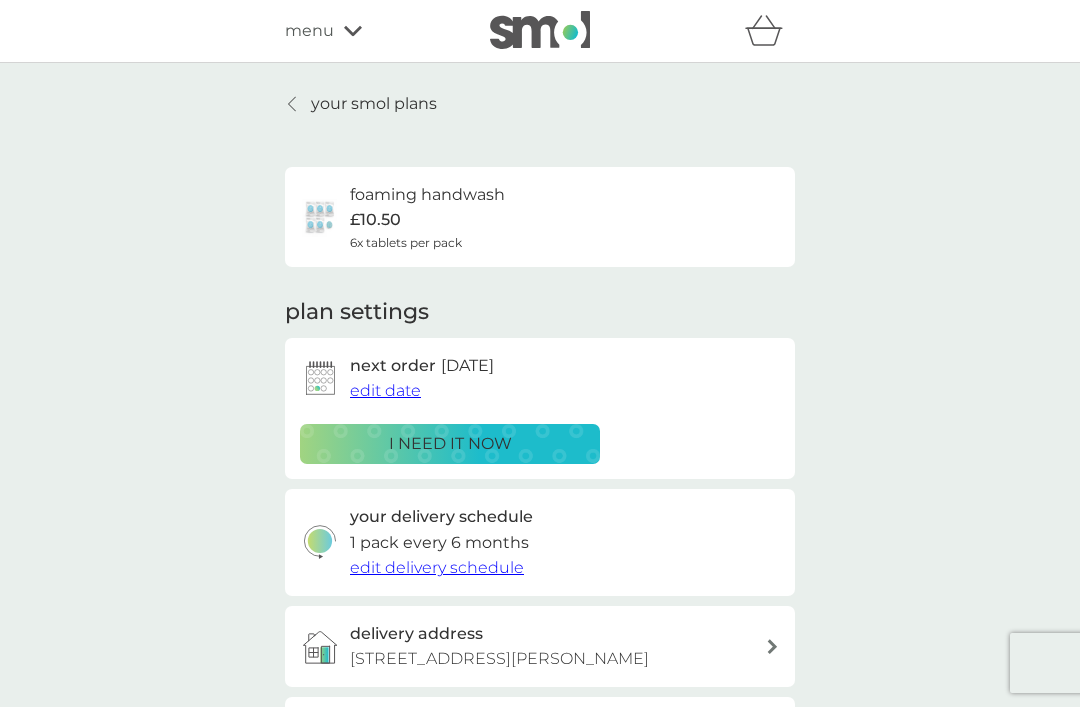click on "your smol plans" at bounding box center [374, 104] 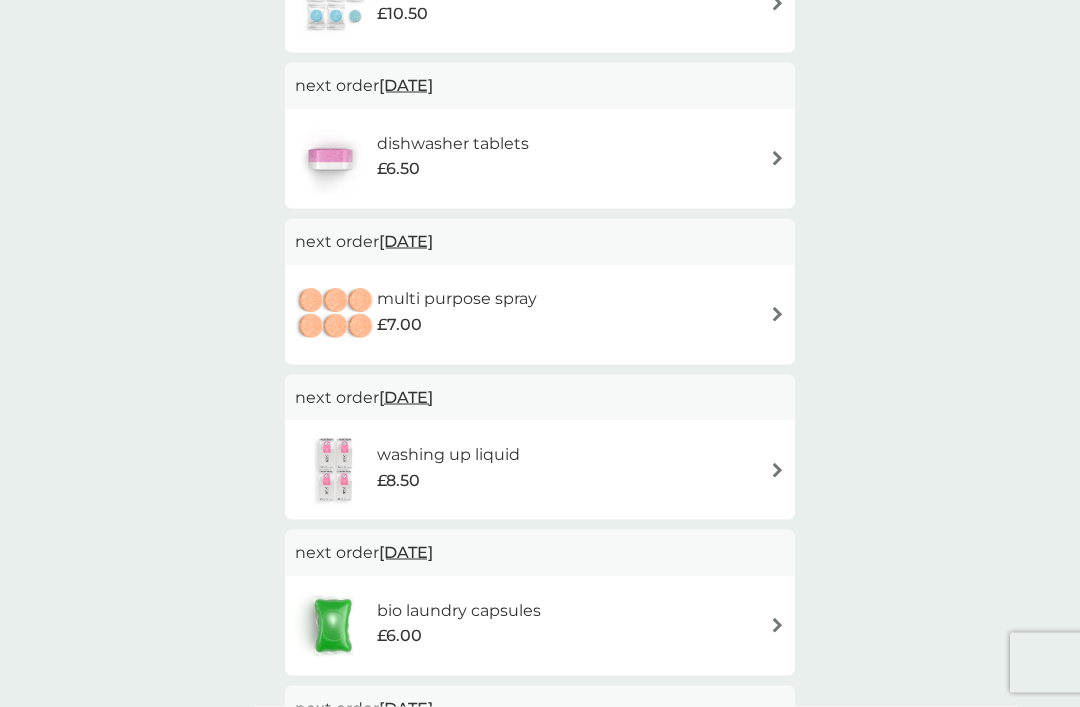 scroll, scrollTop: 671, scrollLeft: 0, axis: vertical 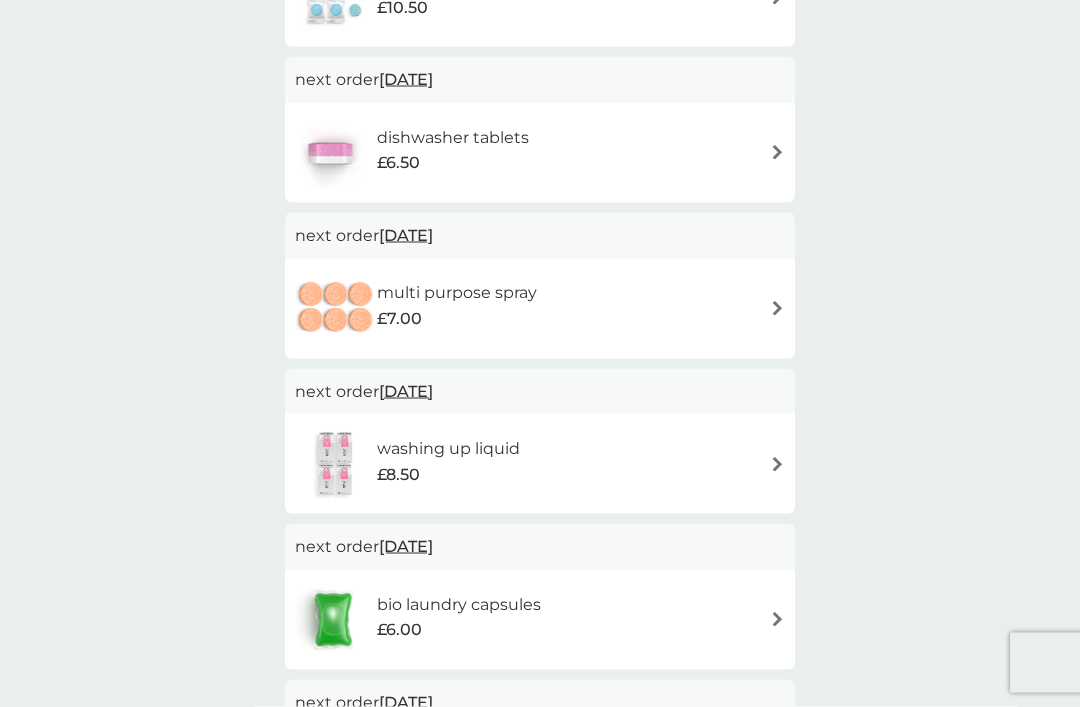click on "multi purpose spray £7.00" at bounding box center (540, 309) 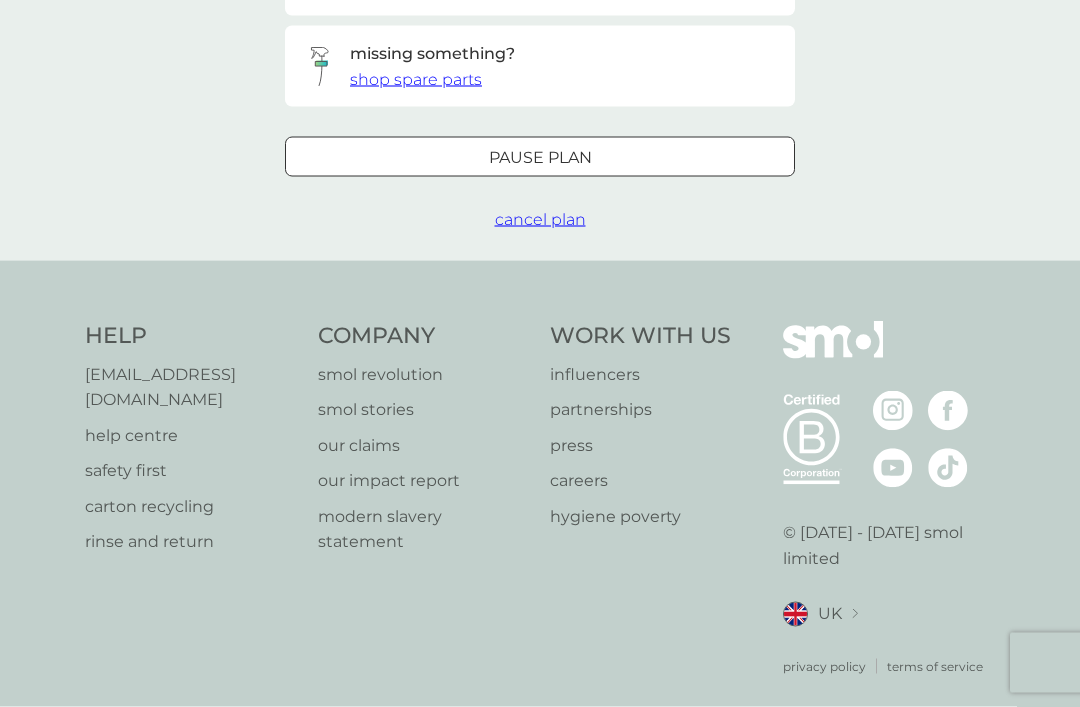 scroll, scrollTop: 0, scrollLeft: 0, axis: both 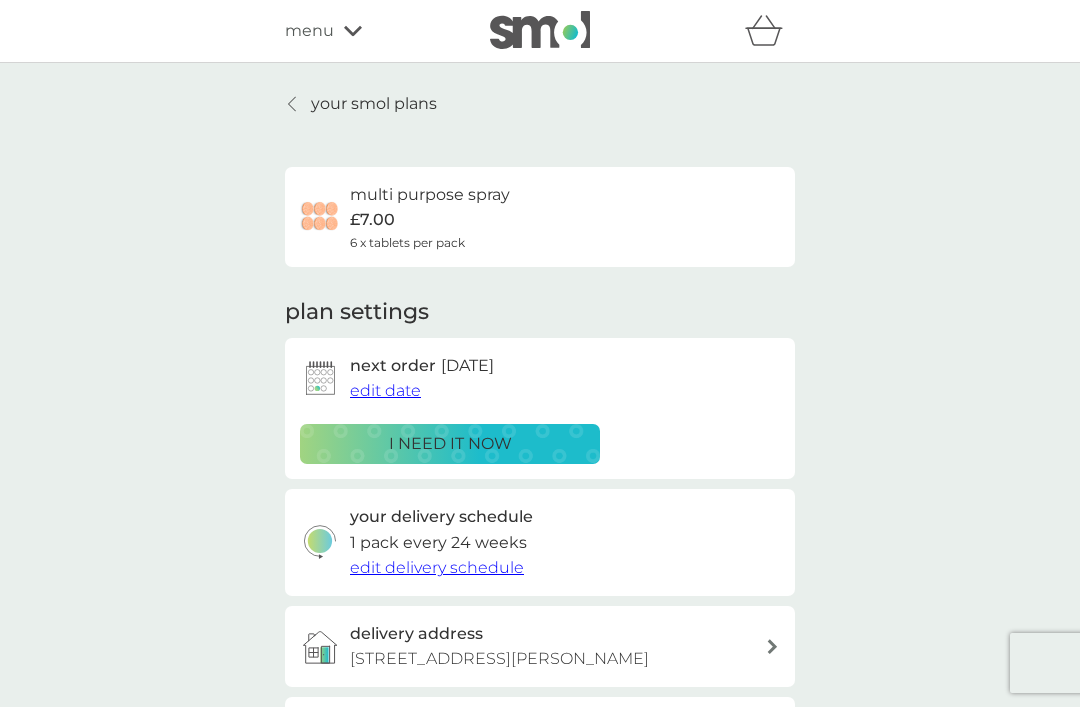 click on "edit delivery schedule" at bounding box center (437, 567) 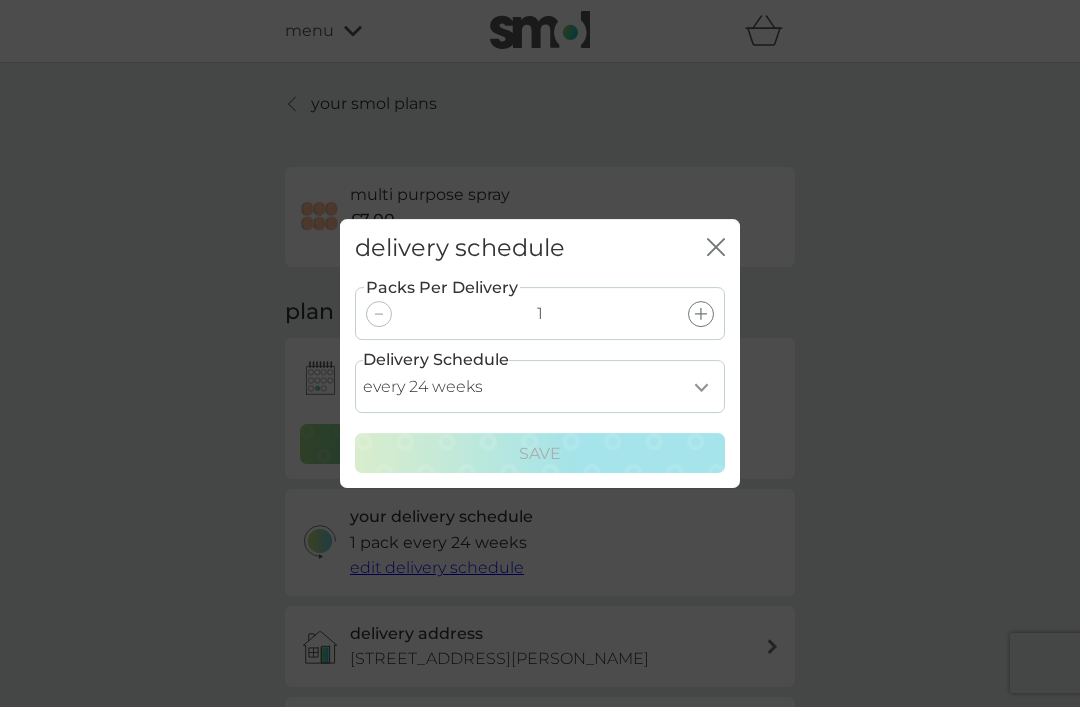 click on "every 1 week every 2 weeks every 3 weeks every 4 weeks every 5 weeks every 6 weeks every 7 weeks every 8 weeks every 9 weeks every 10 weeks every 11 weeks every 12 weeks every 13 weeks every 14 weeks every 15 weeks every 16 weeks every 17 weeks every 18 weeks every 19 weeks every 20 weeks every 21 weeks every 22 weeks every 23 weeks every 24 weeks every 25 weeks every 26 weeks every 27 weeks every 28 weeks every 29 weeks every 30 weeks every 31 weeks every 32 weeks every 33 weeks every 34 weeks every 35 weeks" at bounding box center (540, 386) 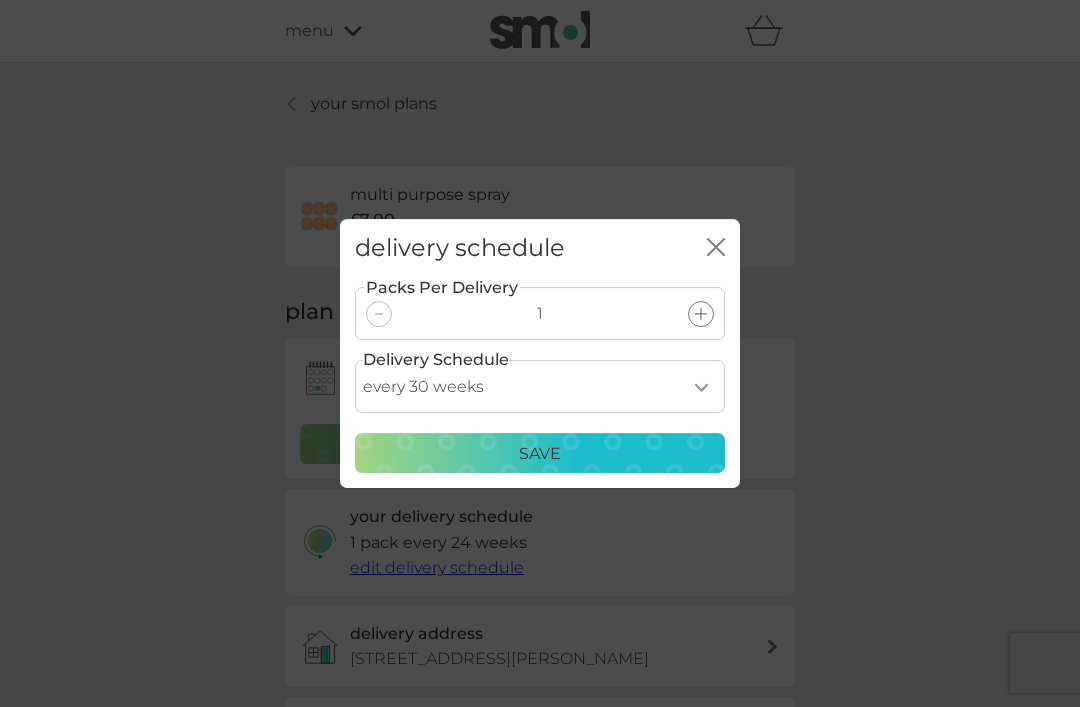 click on "Save" at bounding box center [540, 454] 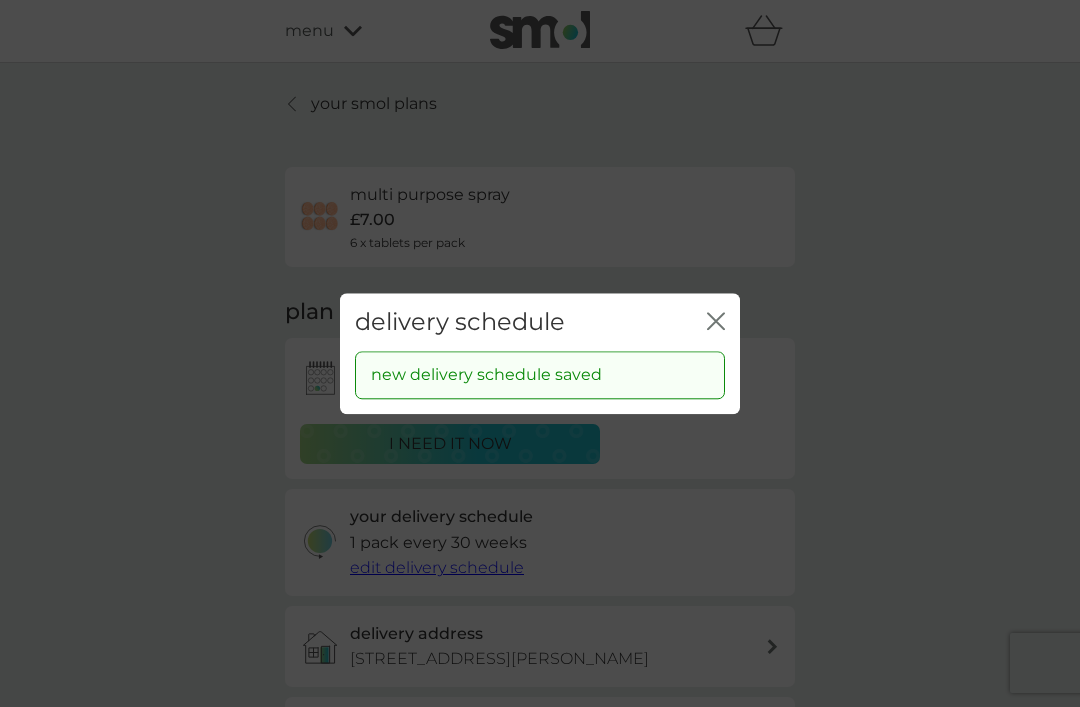 click 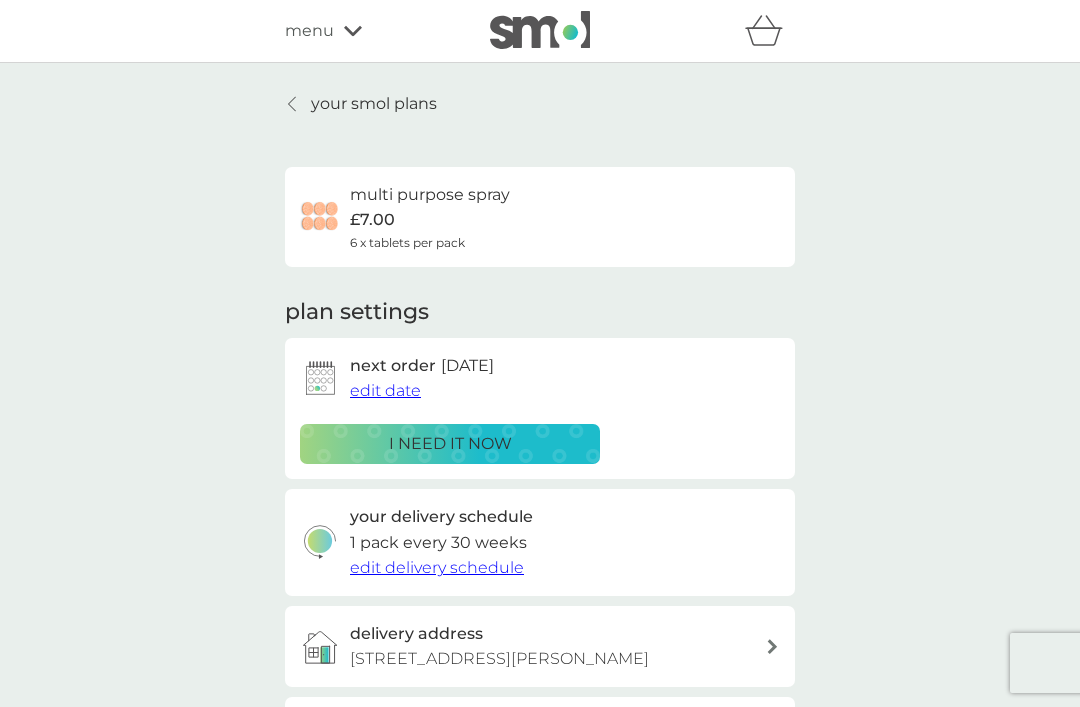 click on "your smol plans" at bounding box center [374, 104] 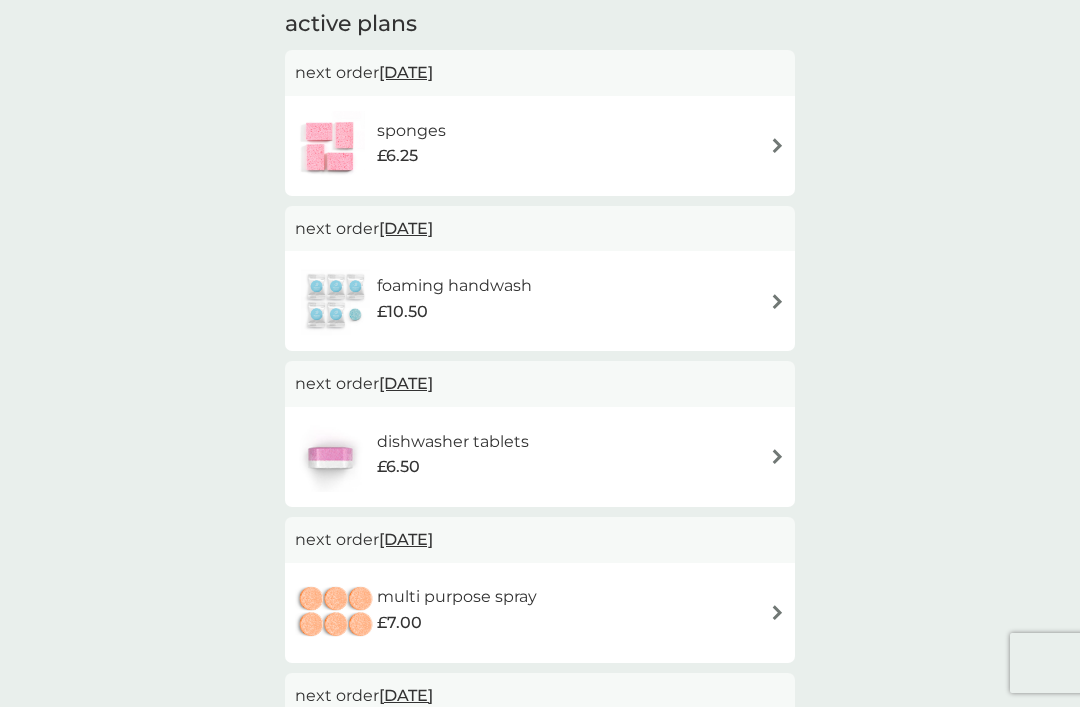 scroll, scrollTop: 365, scrollLeft: 0, axis: vertical 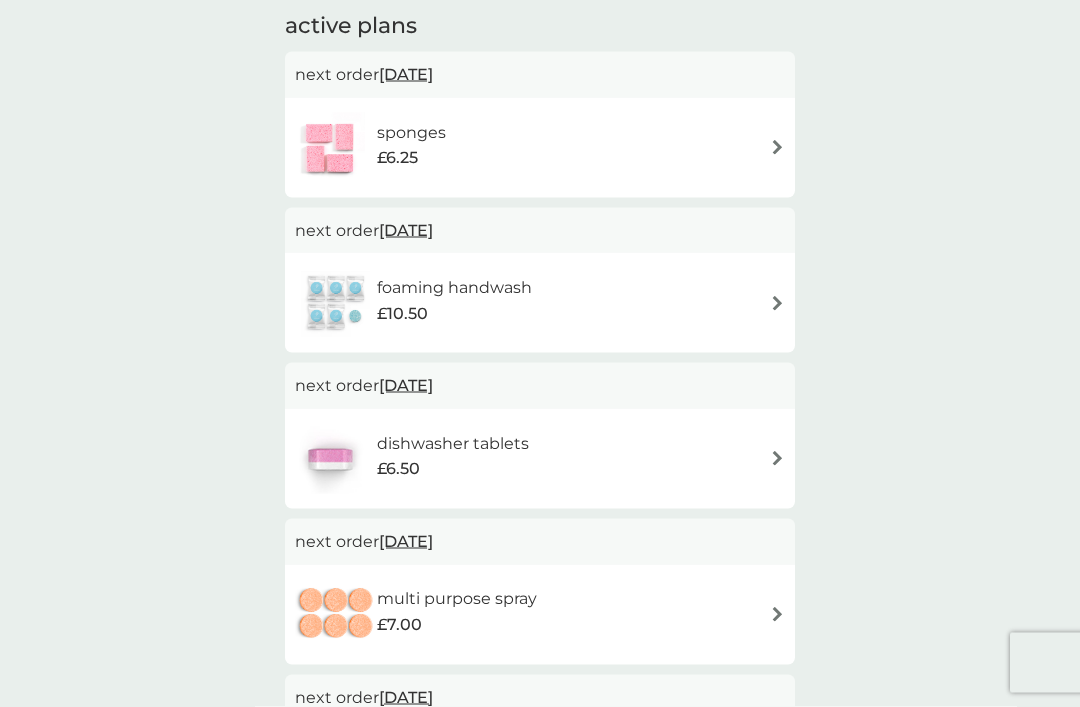 click at bounding box center (777, 303) 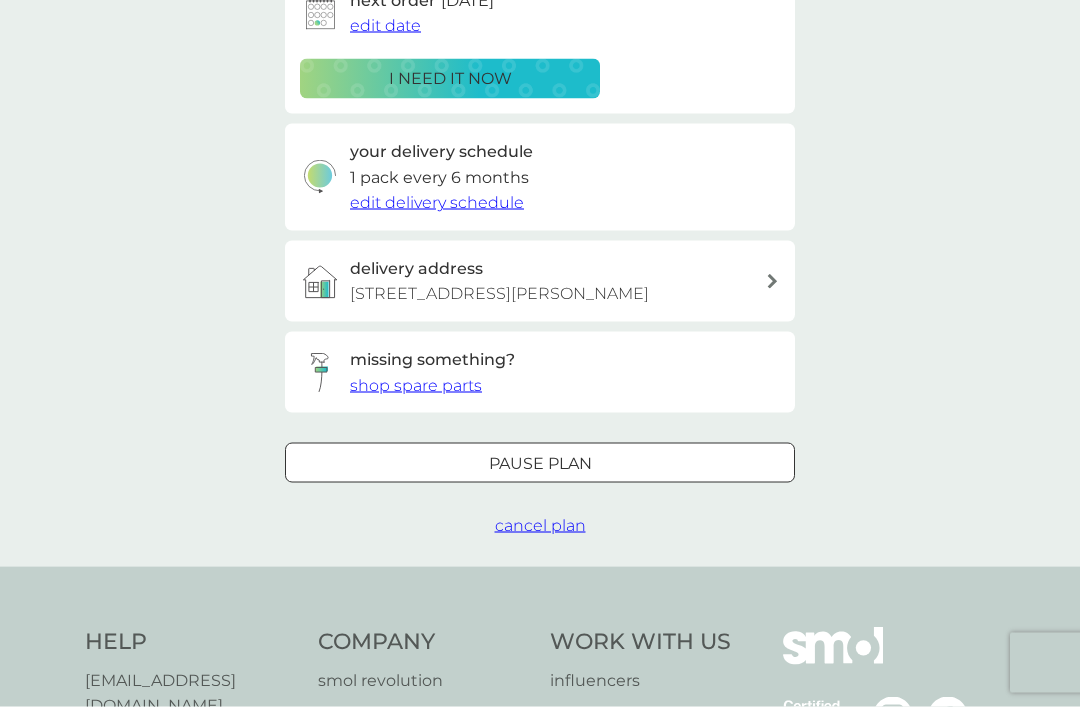 scroll, scrollTop: 0, scrollLeft: 0, axis: both 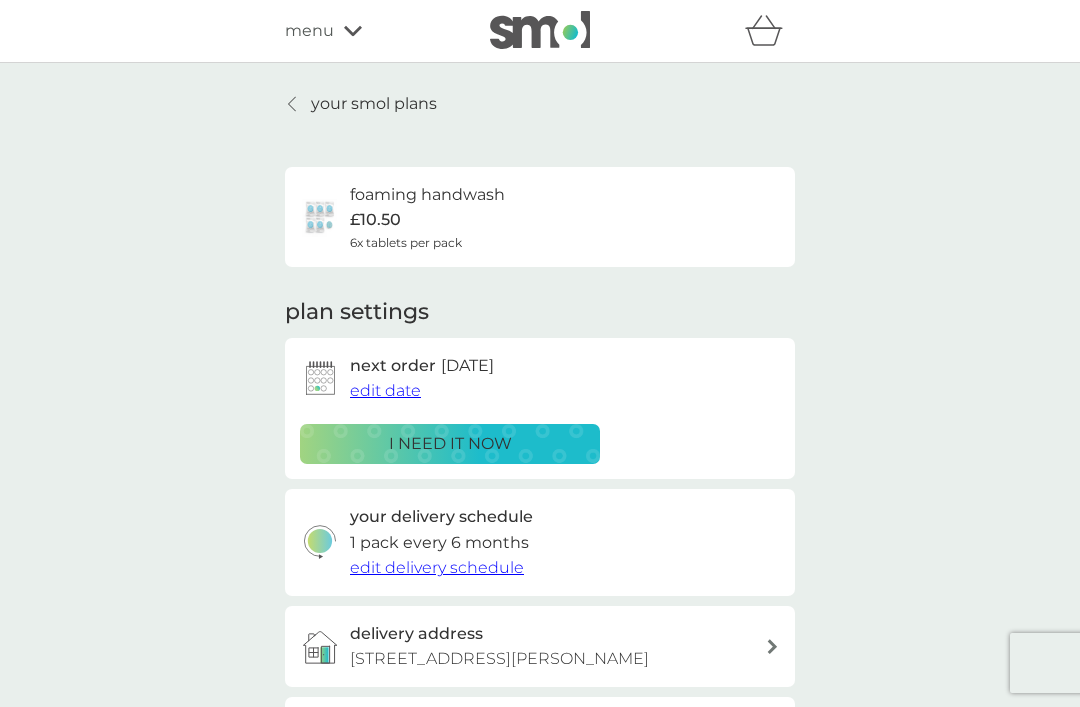 click on "edit delivery schedule" at bounding box center (437, 567) 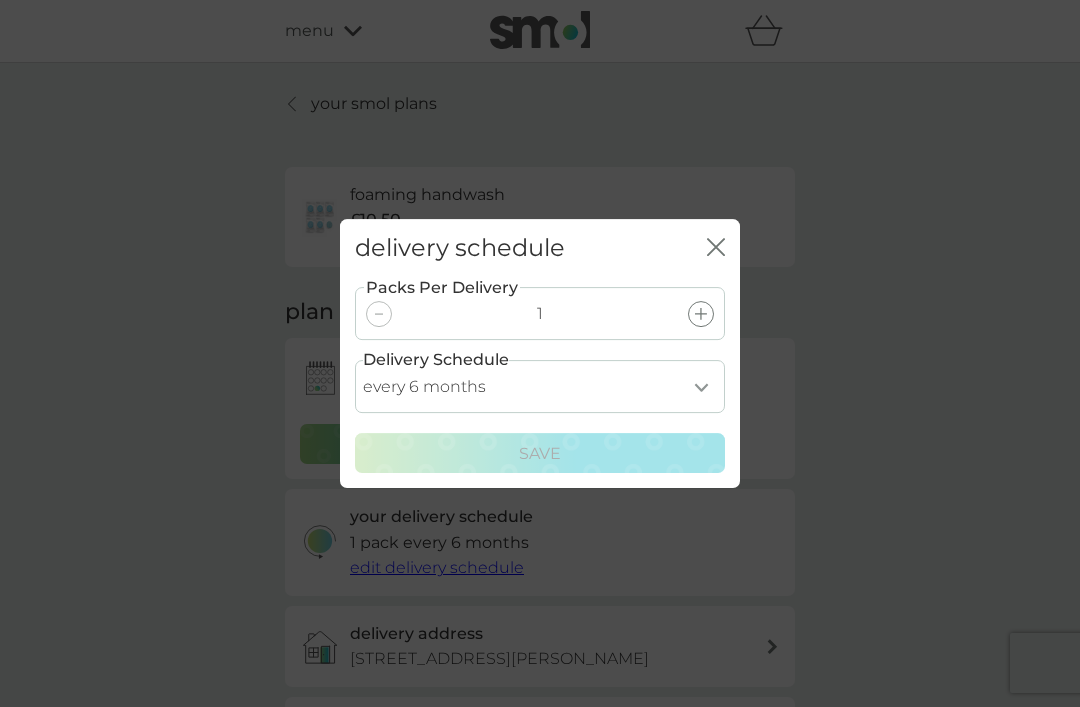 click on "every 1 month every 2 months every 3 months every 4 months every 5 months every 6 months" at bounding box center (540, 386) 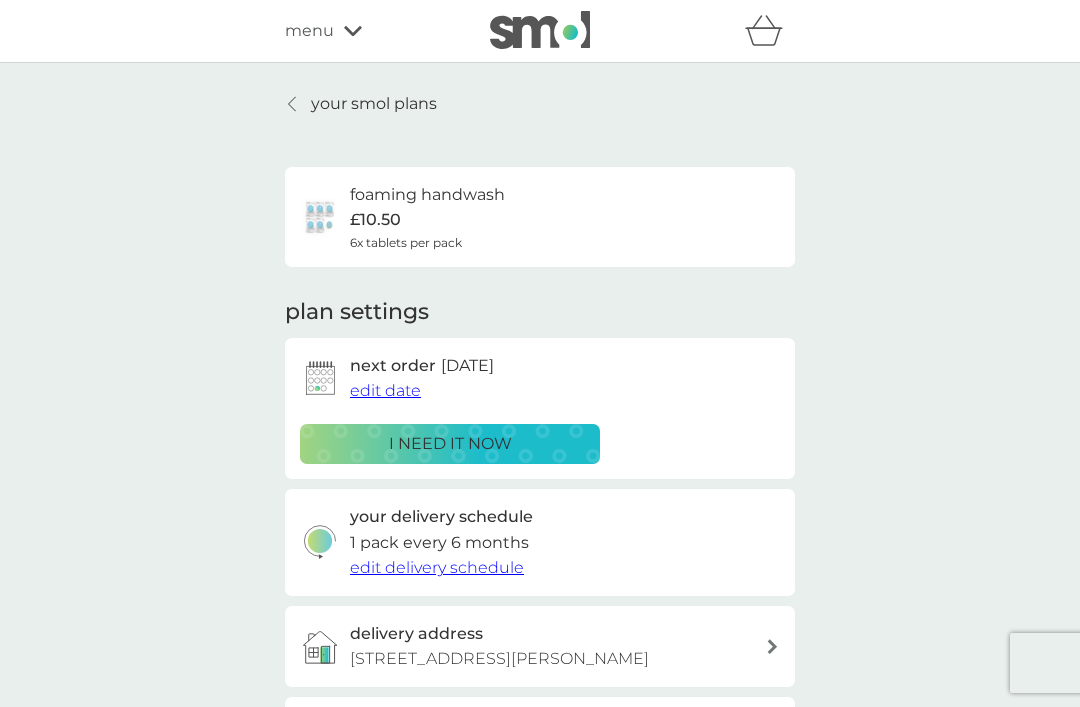 click on "your smol plans" at bounding box center (374, 104) 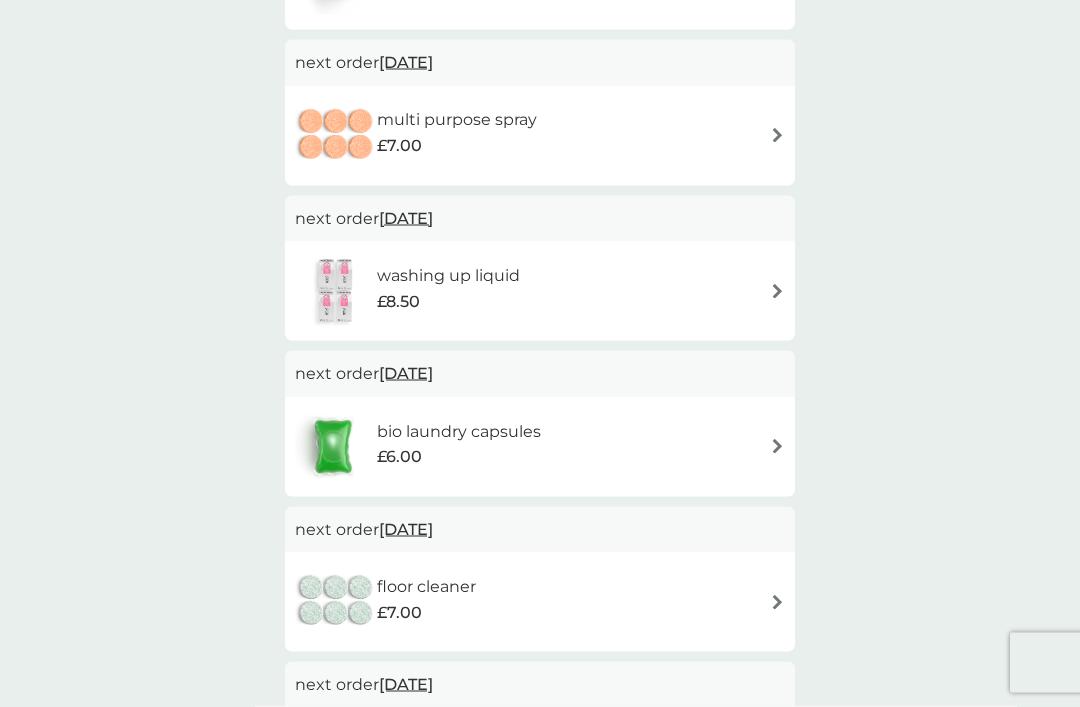 scroll, scrollTop: 843, scrollLeft: 0, axis: vertical 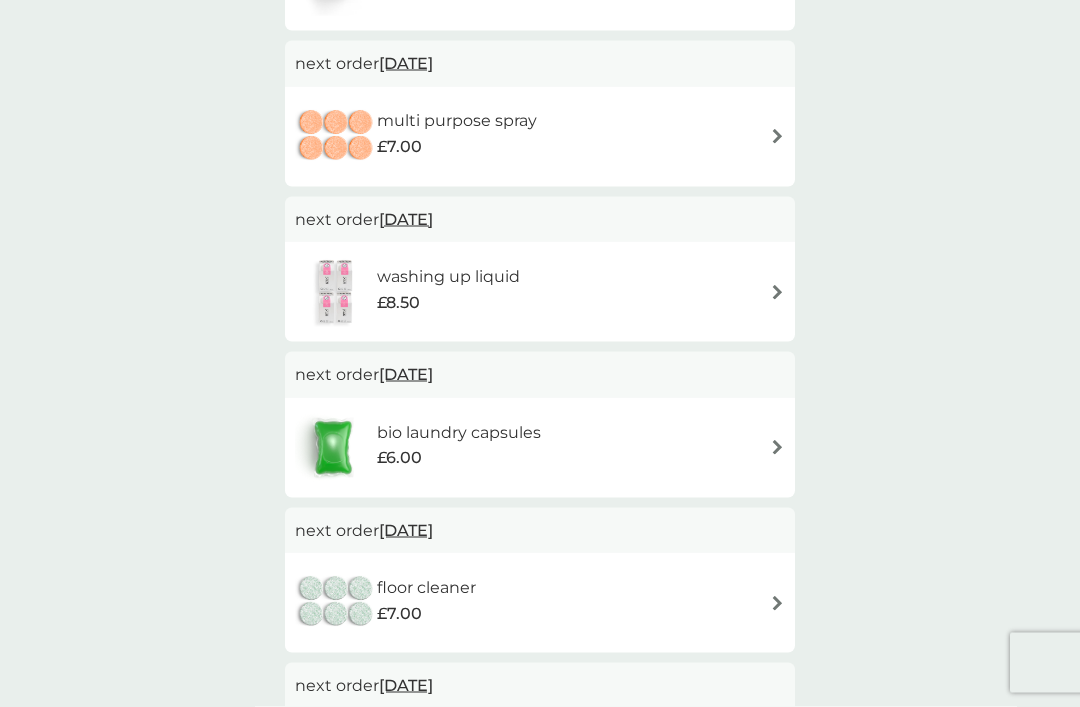 click on "washing up liquid £8.50" at bounding box center (540, 292) 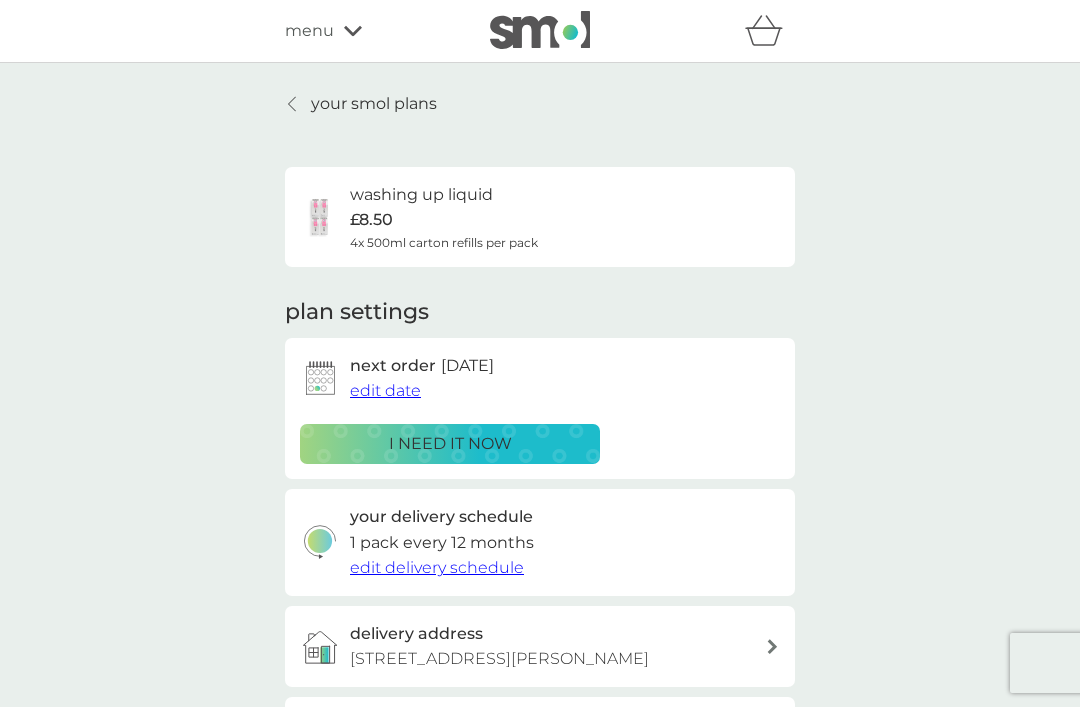 click on "edit delivery schedule" at bounding box center [437, 567] 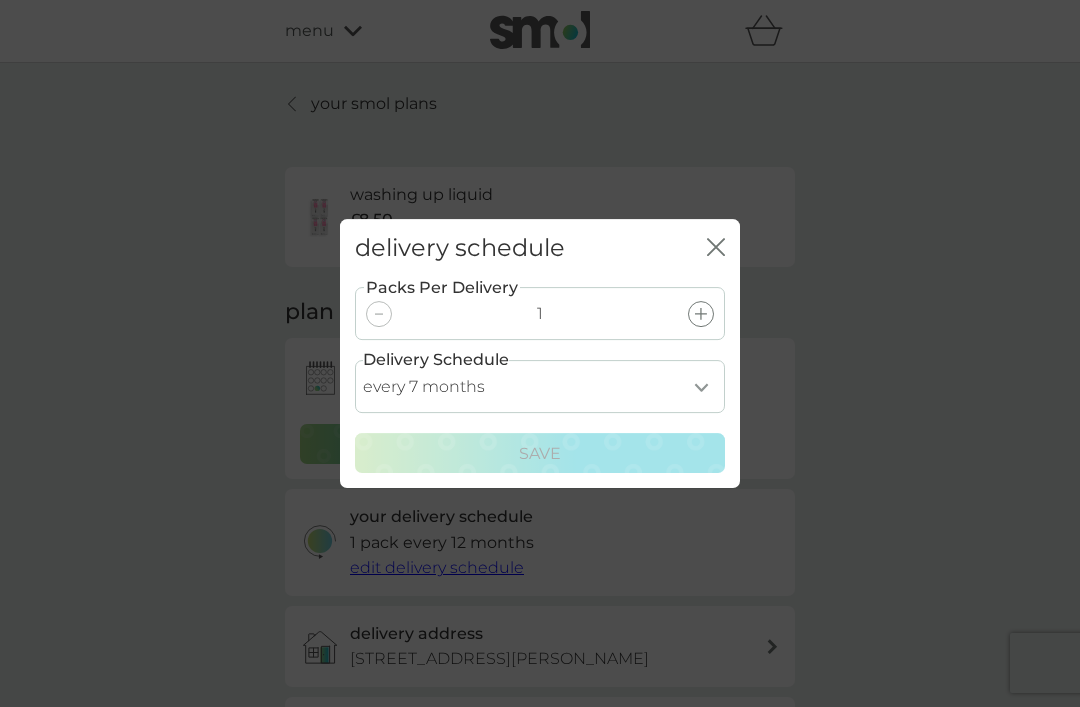 click on "every 1 month every 2 months every 3 months every 4 months every 5 months every 6 months every 7 months" at bounding box center (540, 386) 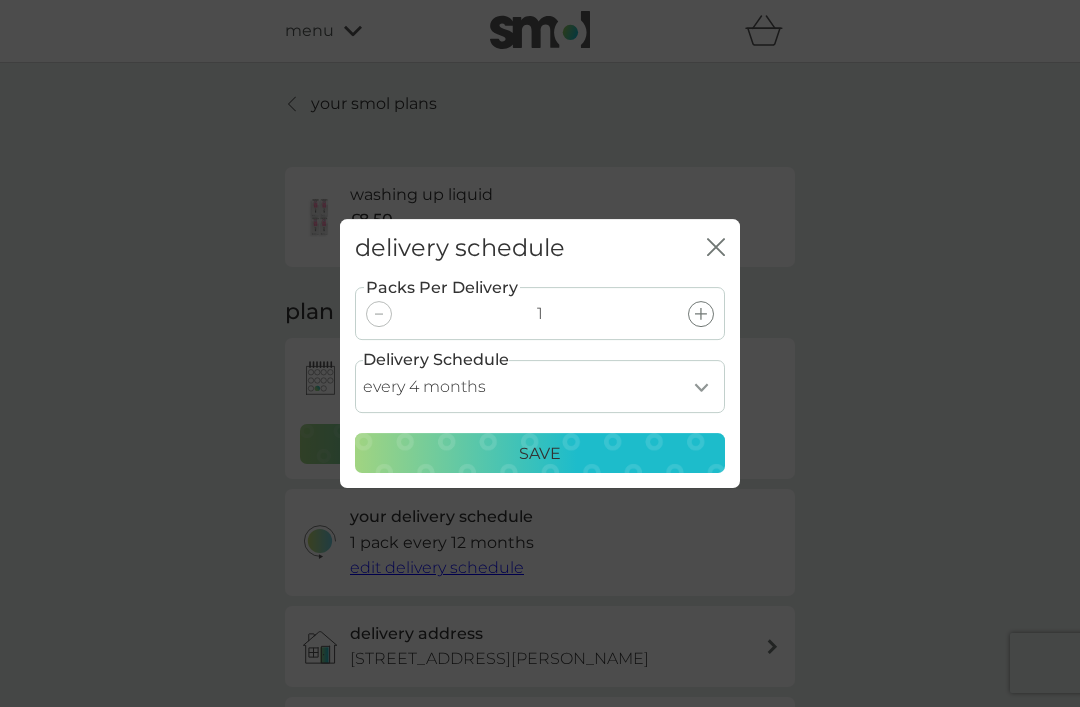 click on "every 1 month every 2 months every 3 months every 4 months every 5 months every 6 months every 7 months" at bounding box center (540, 386) 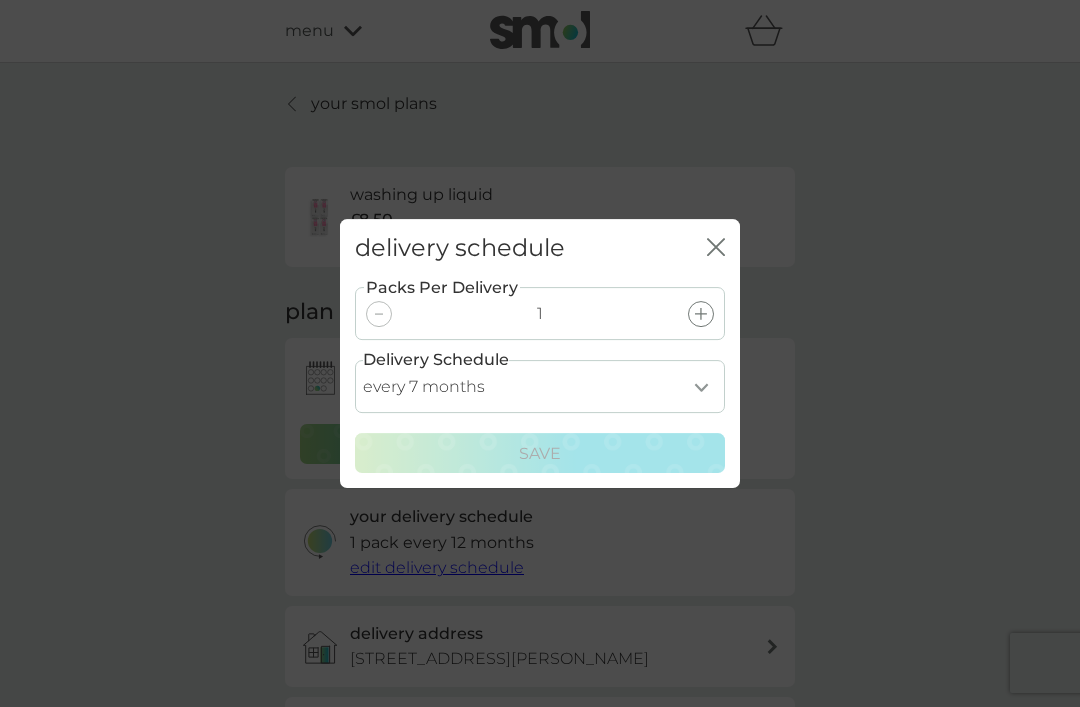 click 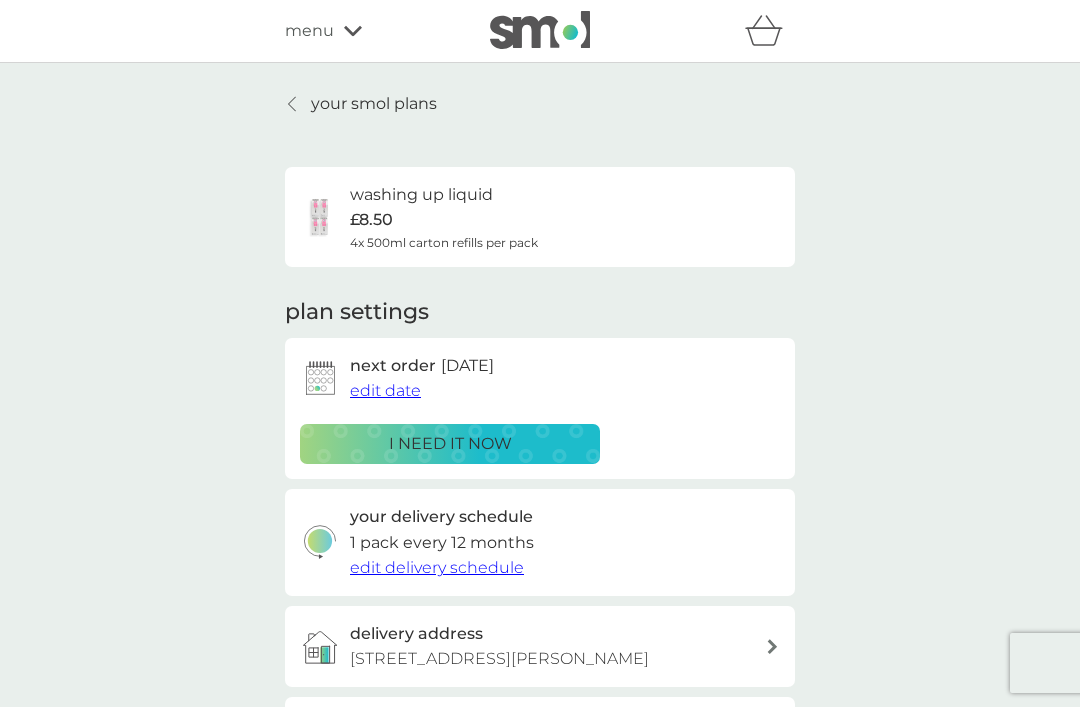 click on "your smol plans" at bounding box center (374, 104) 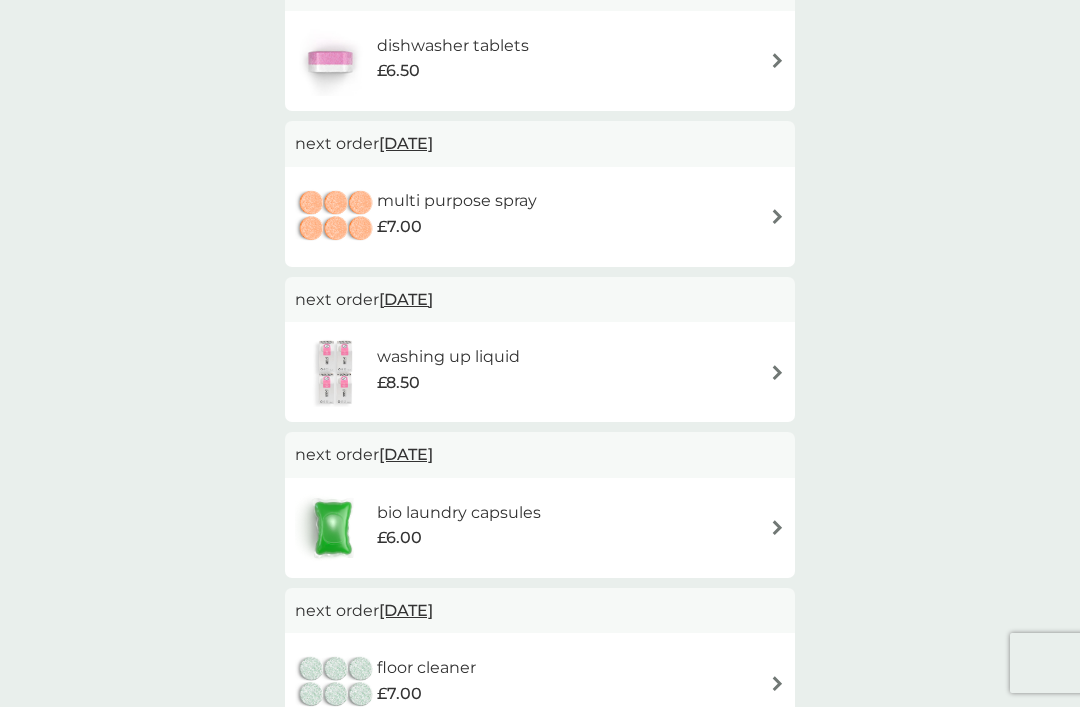 scroll, scrollTop: 762, scrollLeft: 0, axis: vertical 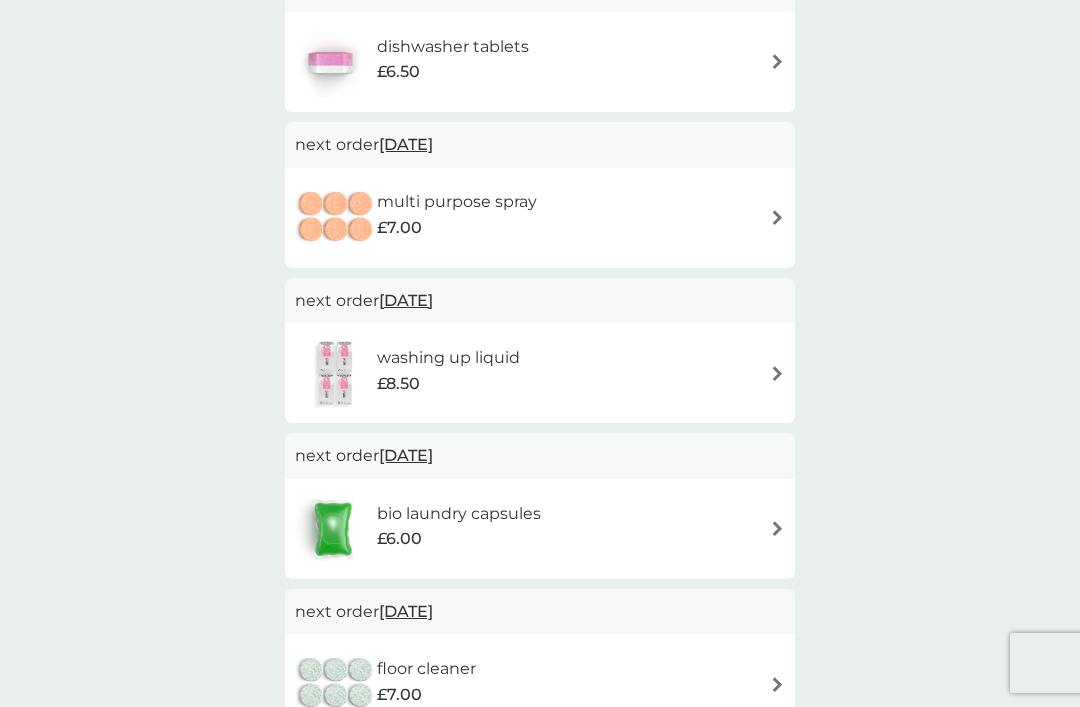 click on "washing up liquid £8.50" at bounding box center [540, 373] 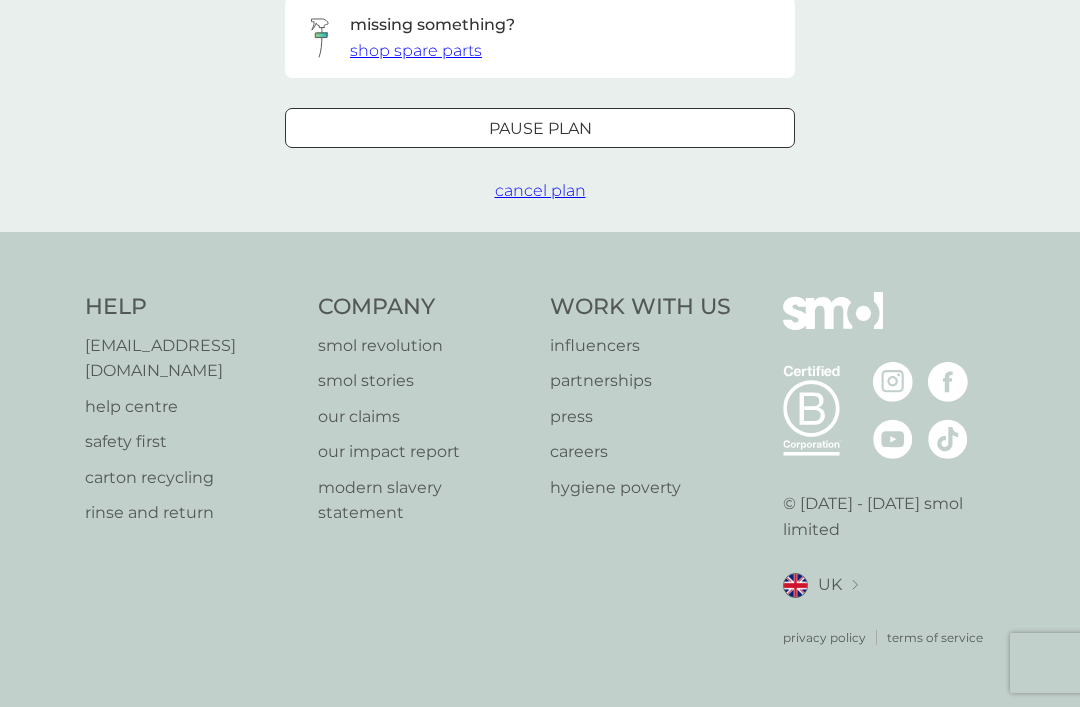 scroll, scrollTop: 0, scrollLeft: 0, axis: both 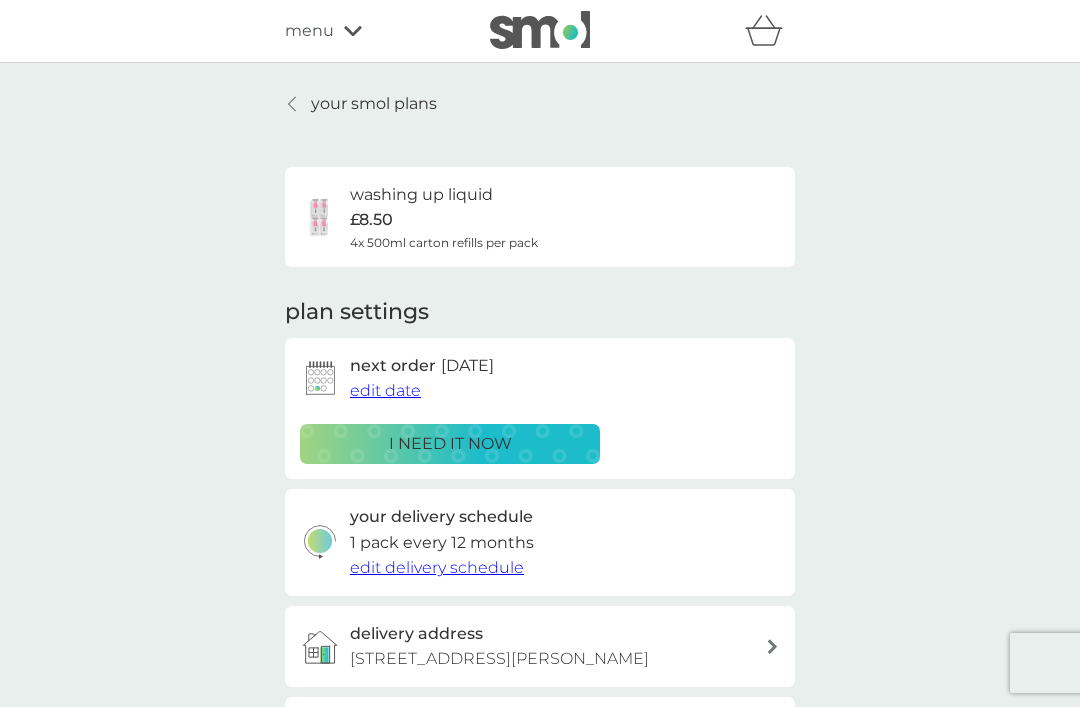 click on "edit date" at bounding box center (385, 390) 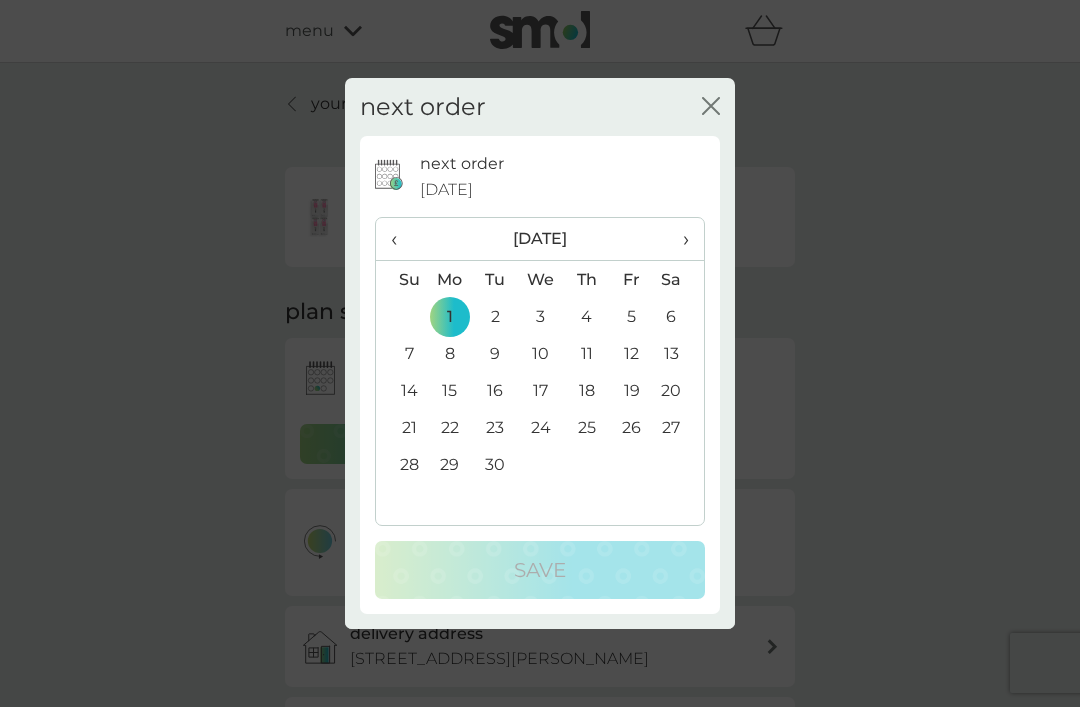 click on "›" at bounding box center [679, 239] 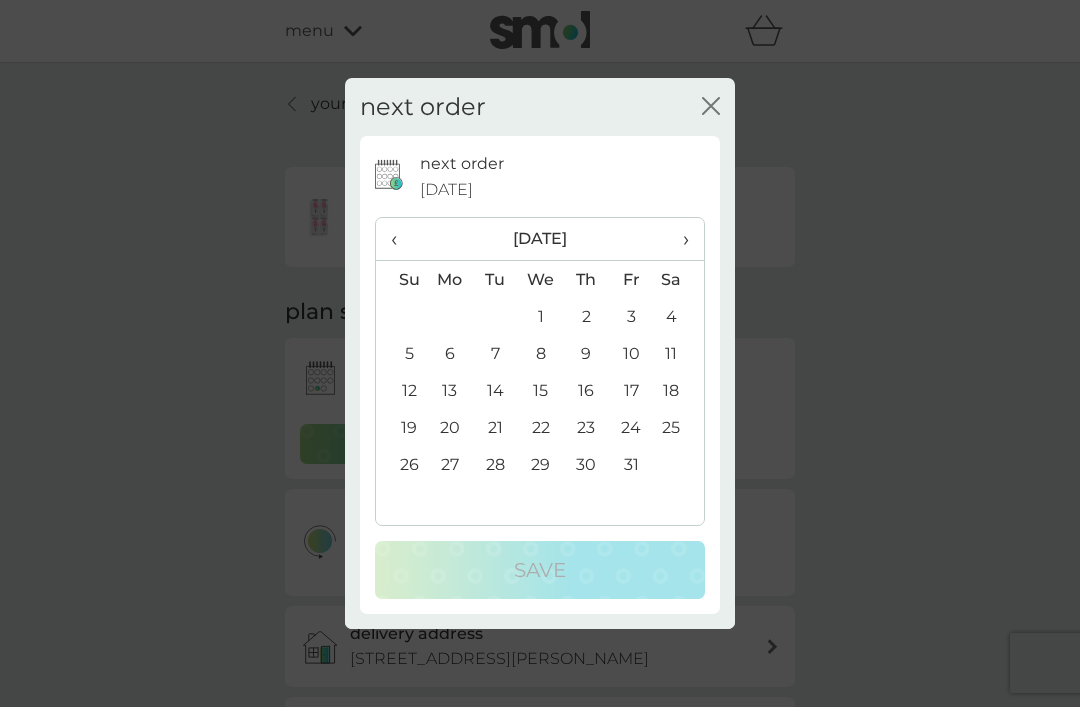 click on "›" at bounding box center [679, 239] 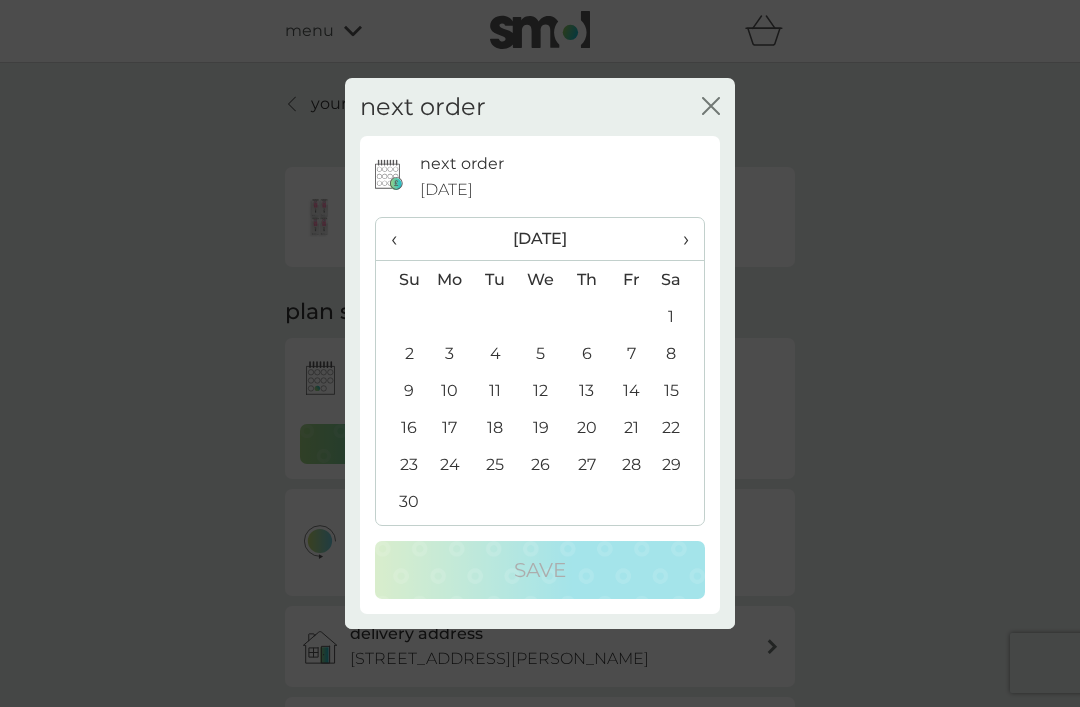 click on "›" at bounding box center (679, 239) 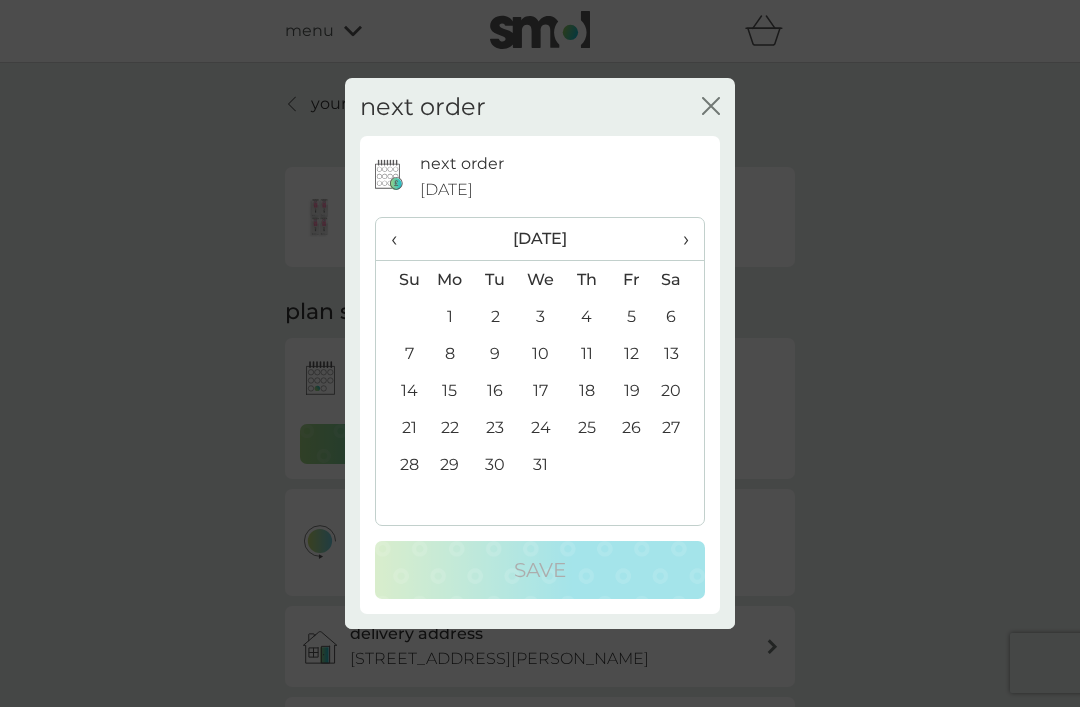 click on "1" at bounding box center (450, 316) 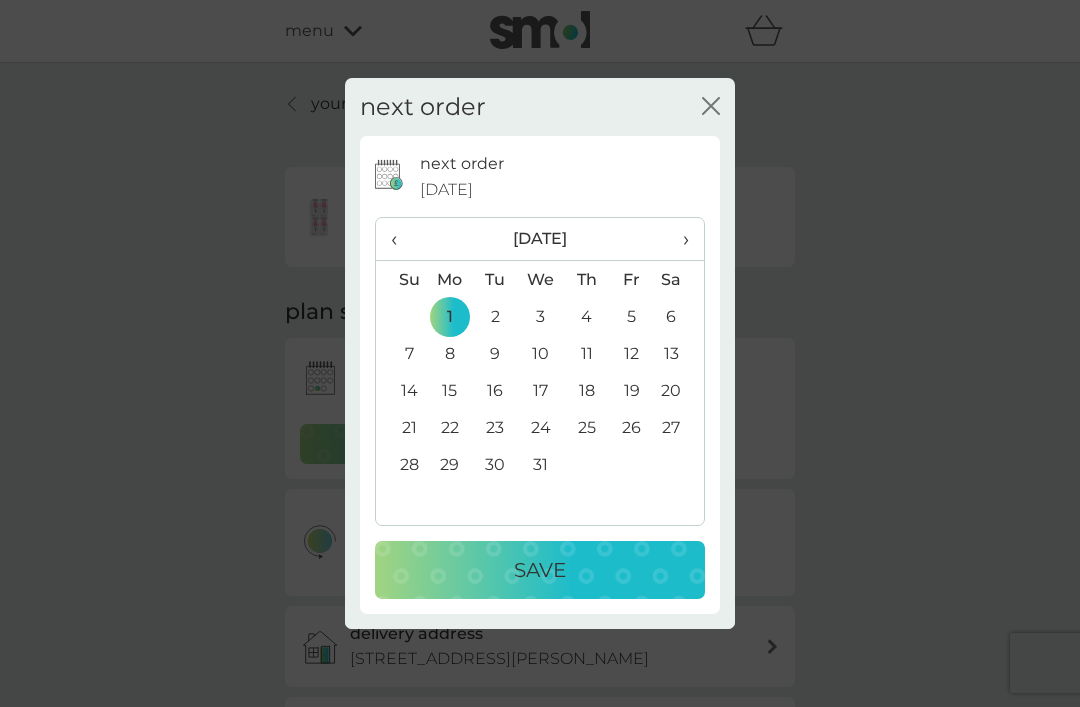 click on "Save" at bounding box center (540, 570) 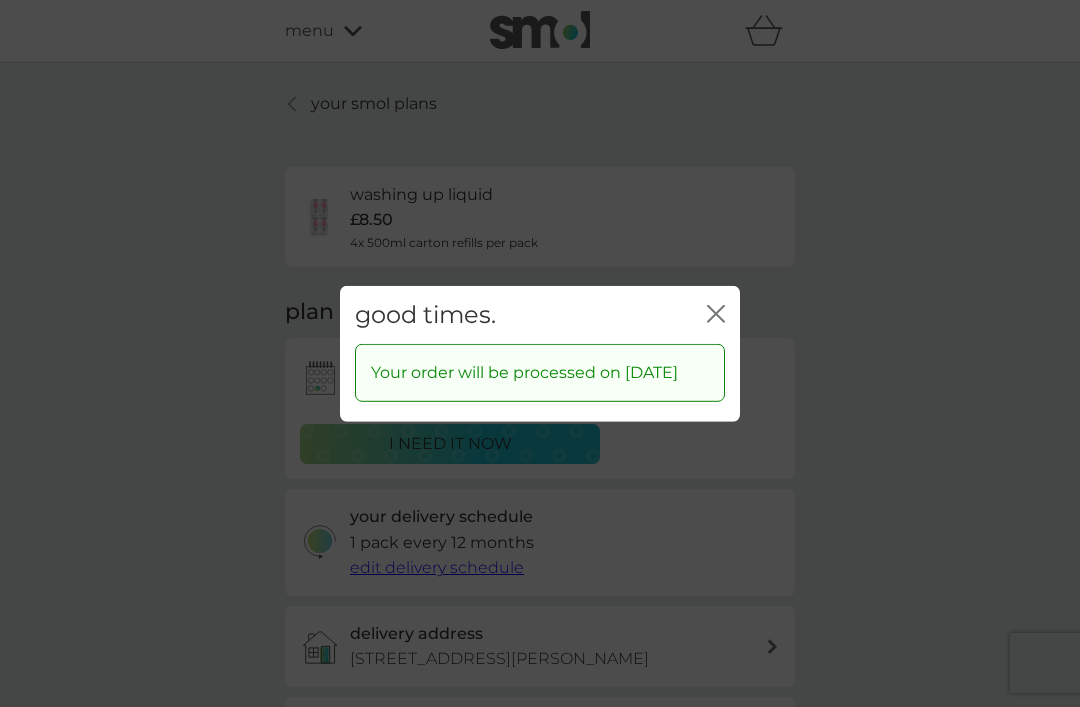 click on "close" 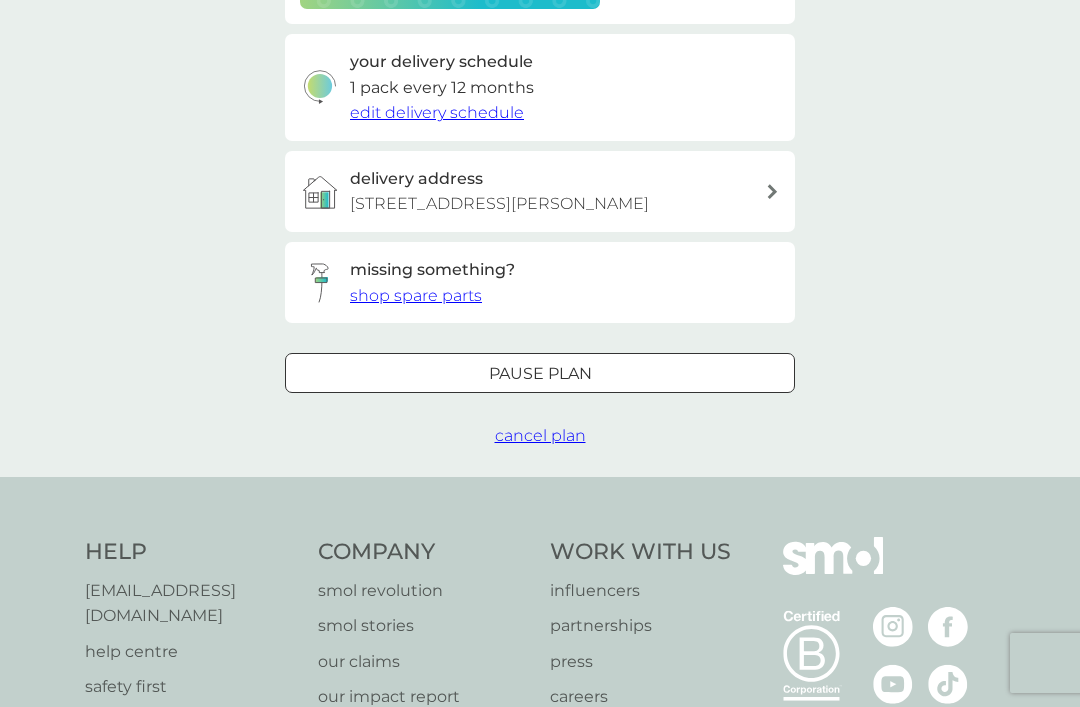 scroll, scrollTop: 0, scrollLeft: 0, axis: both 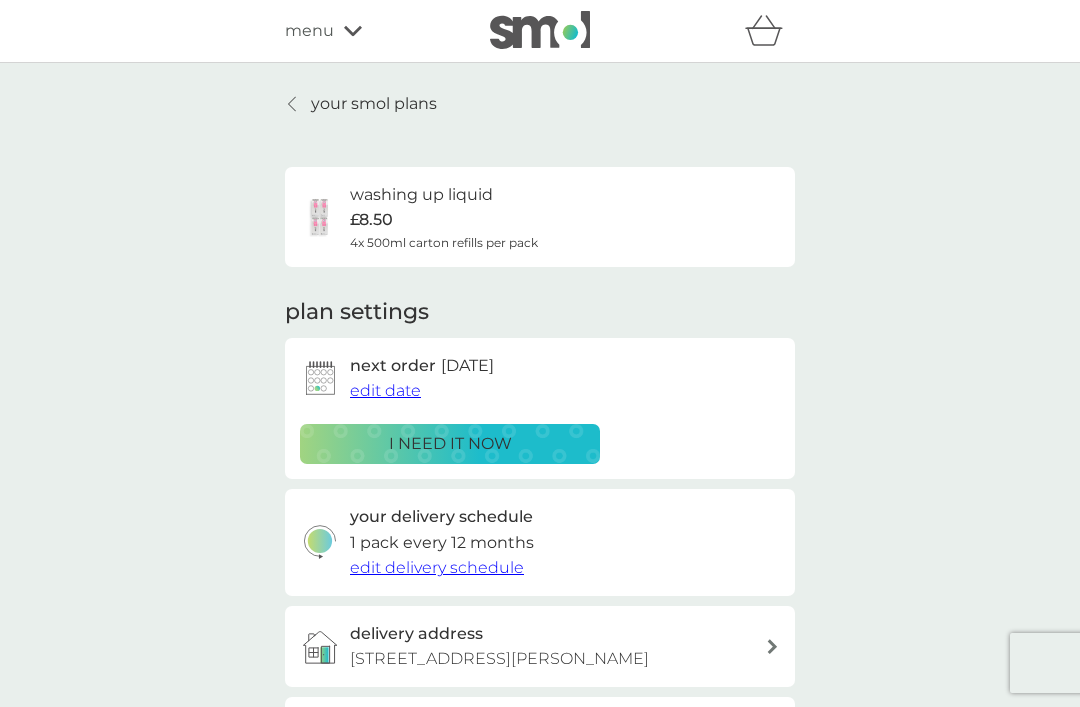 click on "your smol plans" at bounding box center [374, 104] 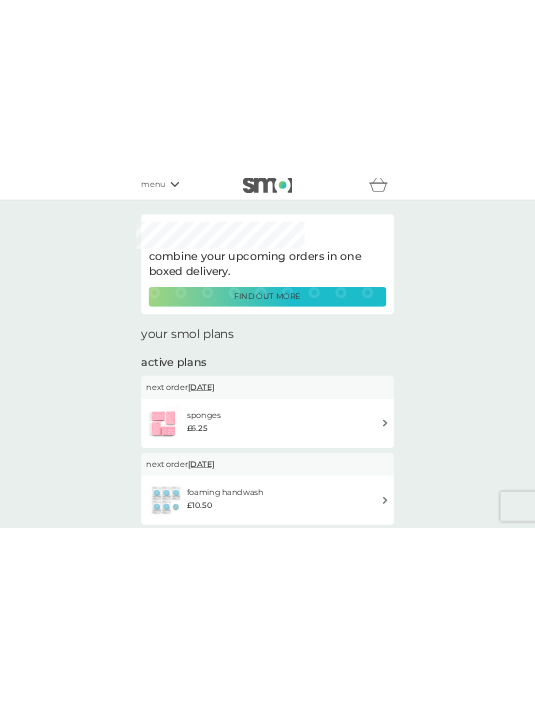 scroll, scrollTop: 0, scrollLeft: 0, axis: both 